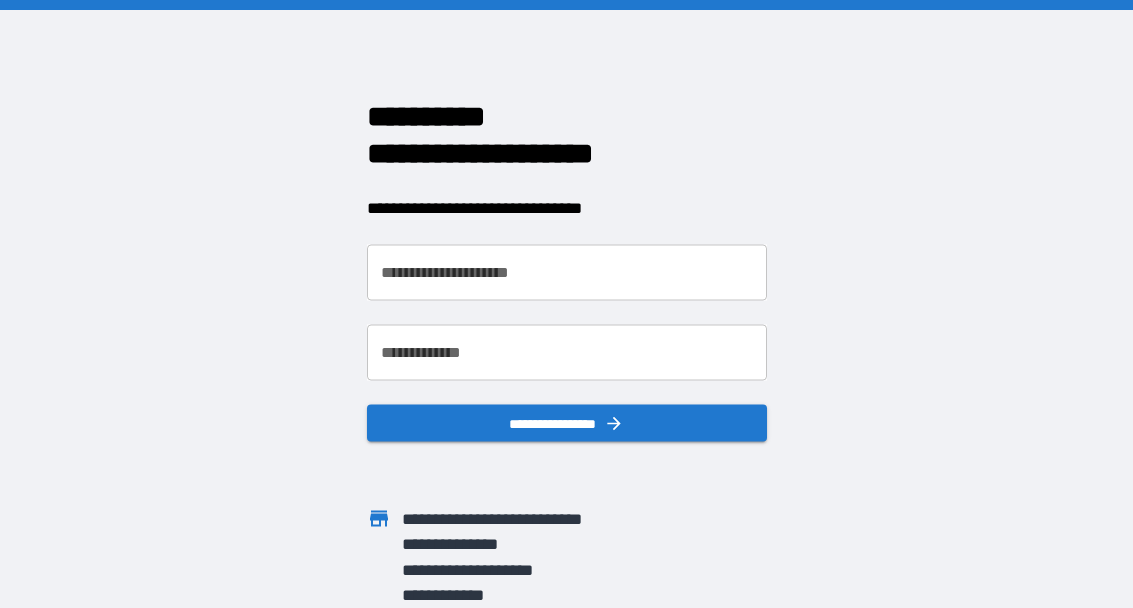 scroll, scrollTop: 0, scrollLeft: 0, axis: both 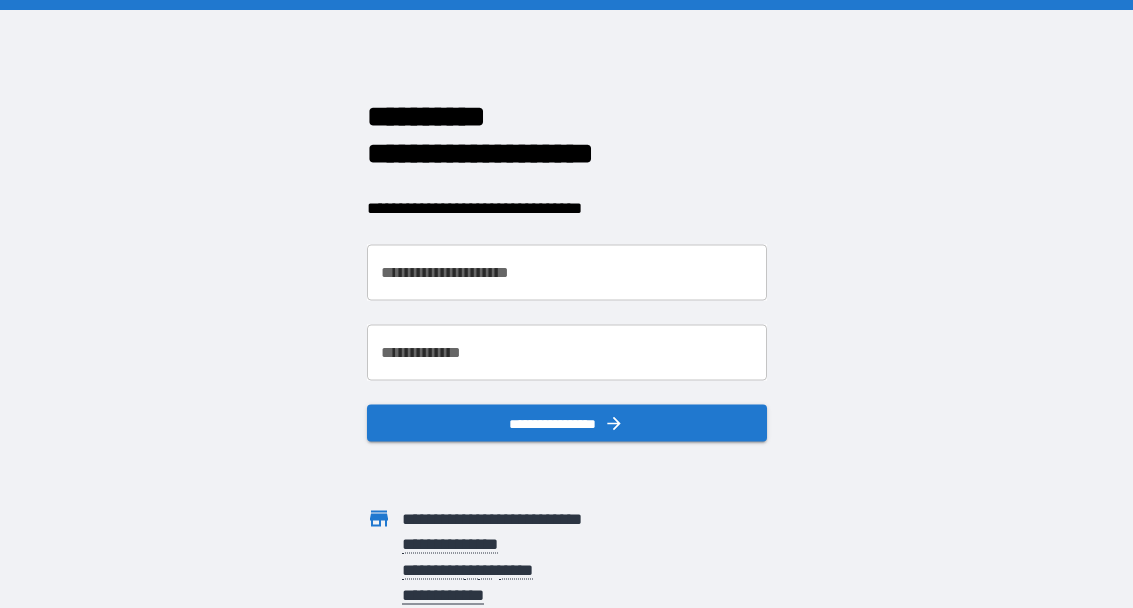 click on "**********" at bounding box center (567, 273) 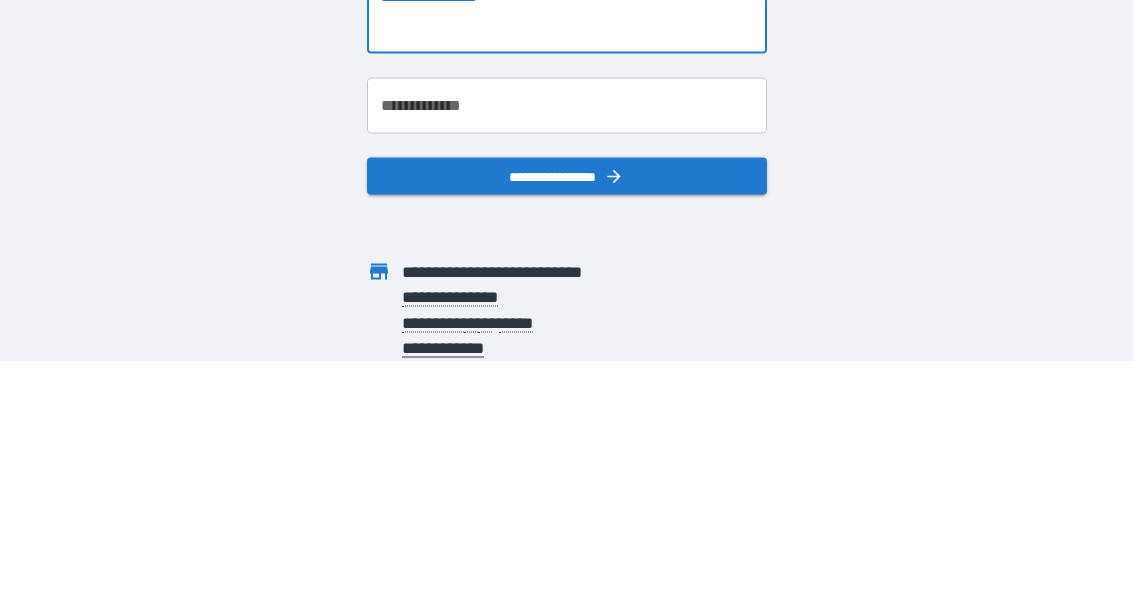 type on "**********" 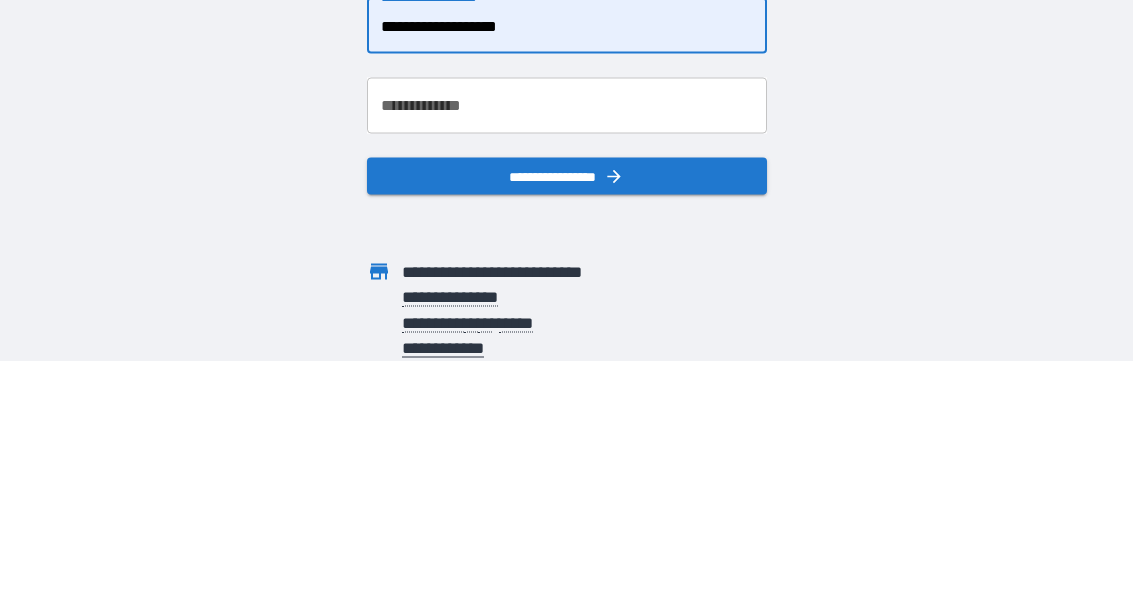 scroll, scrollTop: 87, scrollLeft: 0, axis: vertical 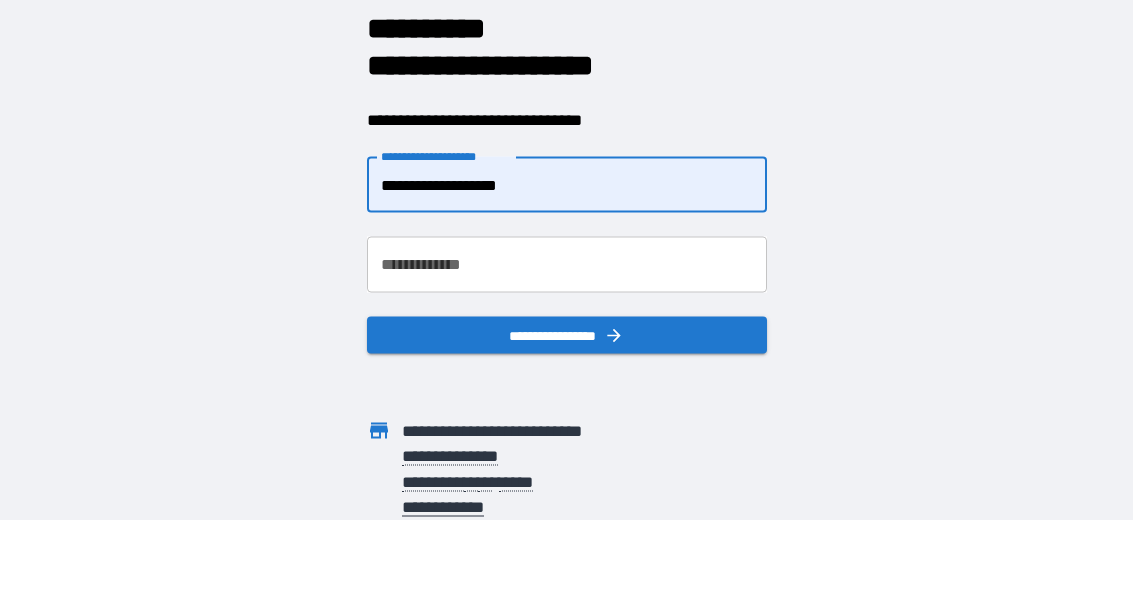 click on "**********" at bounding box center [567, 266] 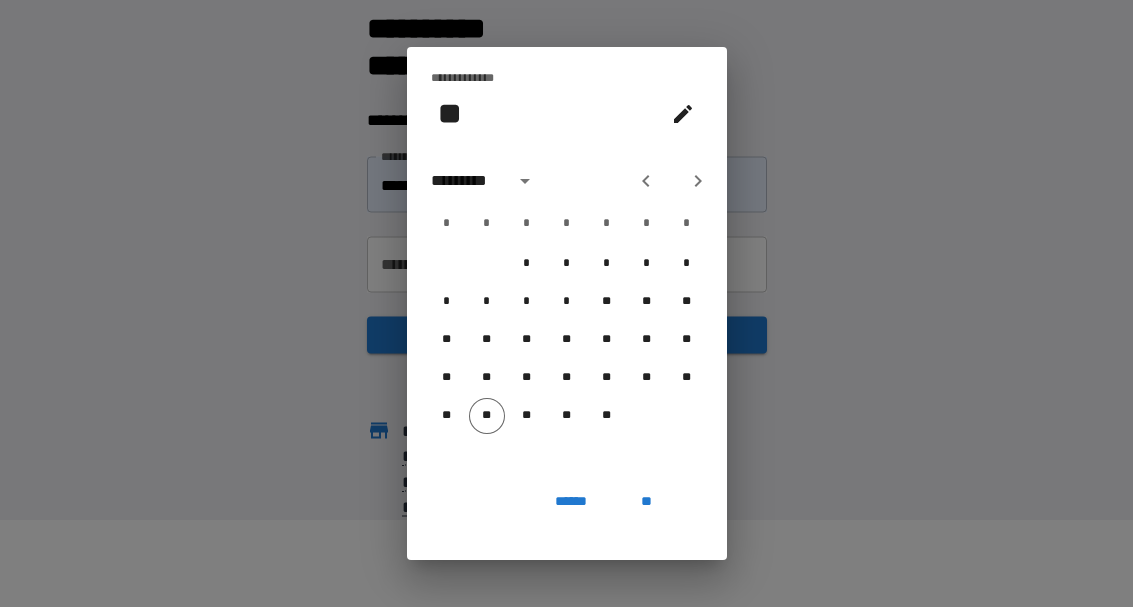 click 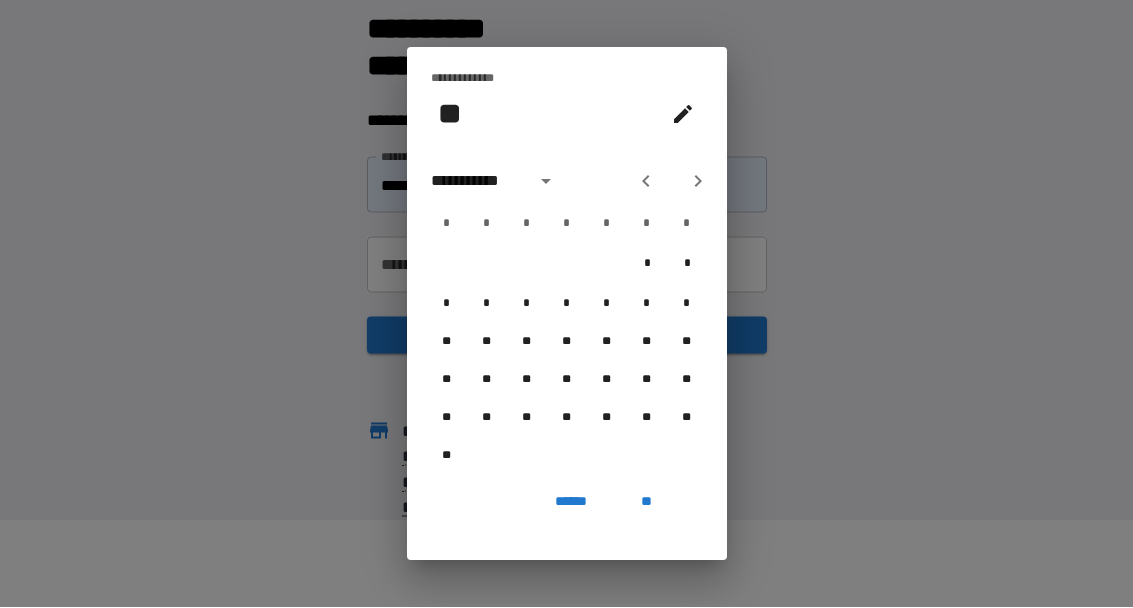 click 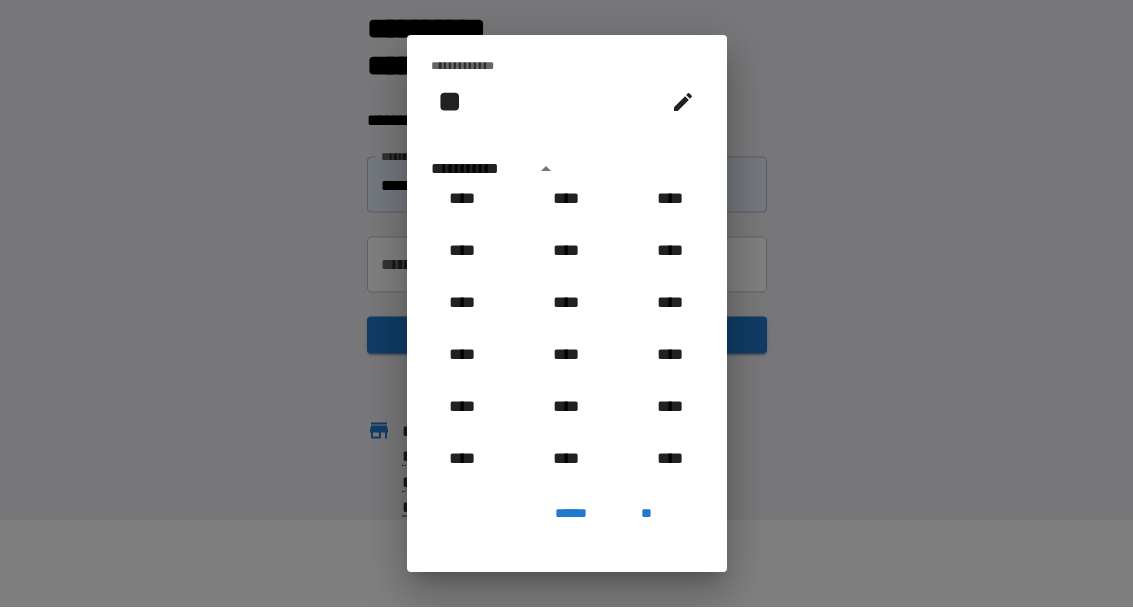 scroll, scrollTop: 793, scrollLeft: 0, axis: vertical 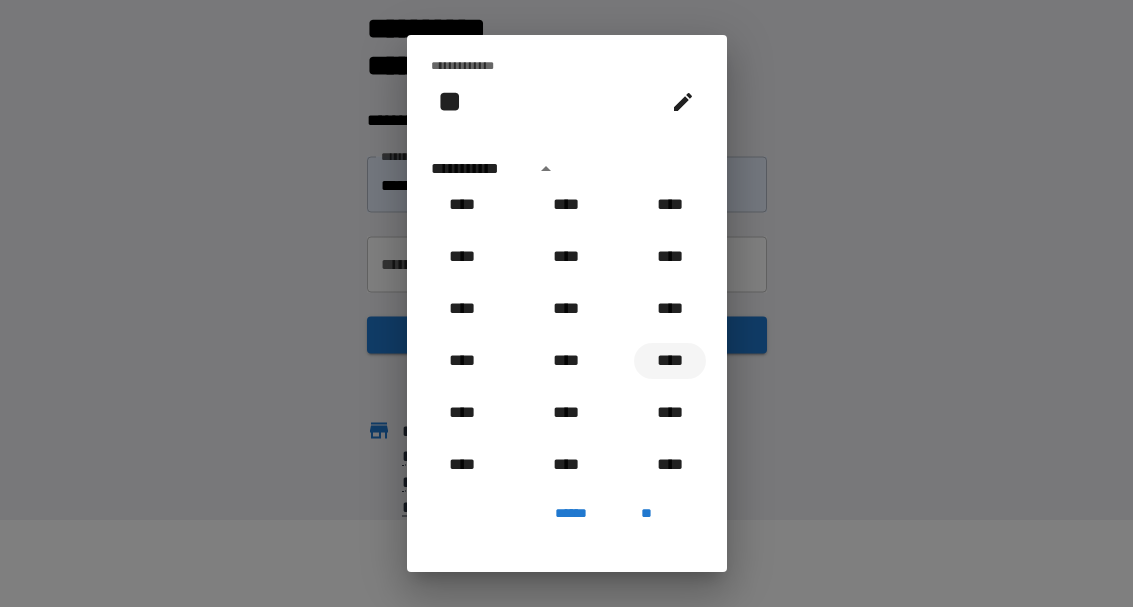 click on "****" at bounding box center [670, 362] 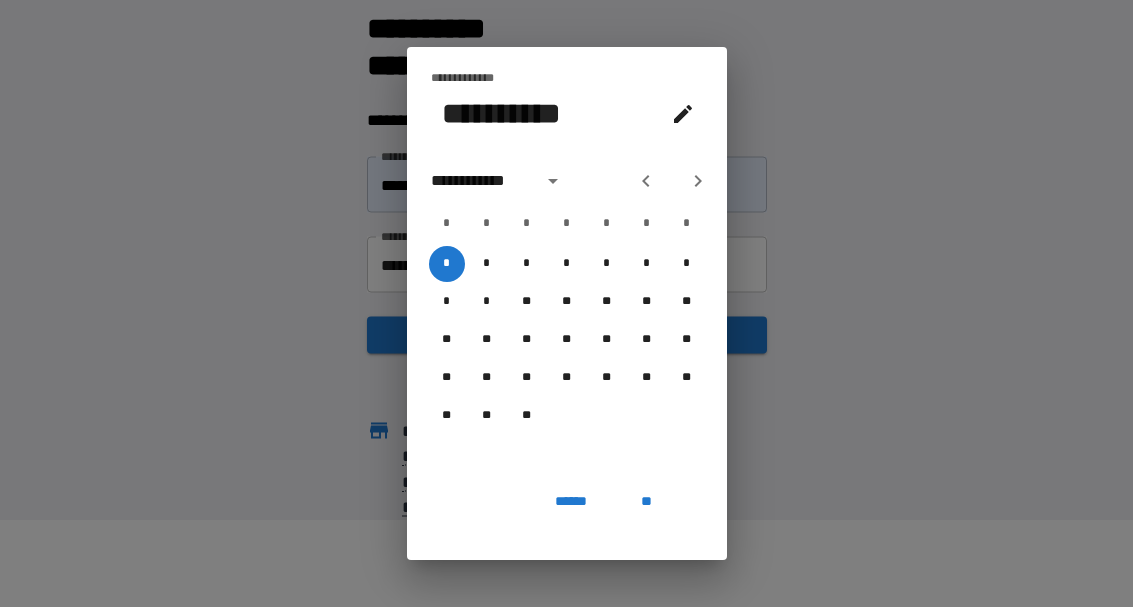 click 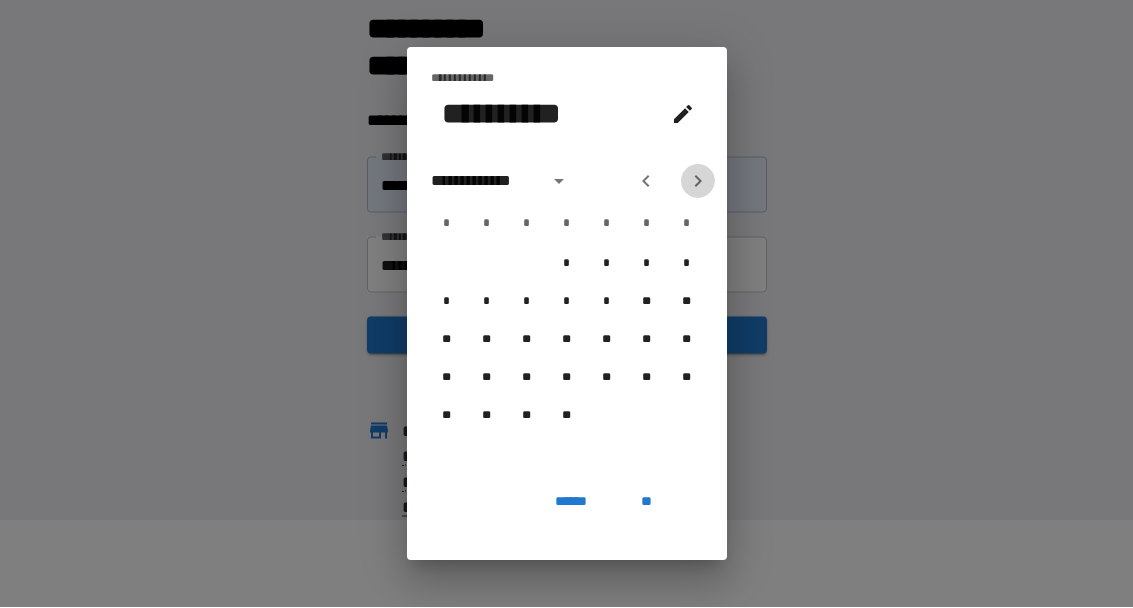 click 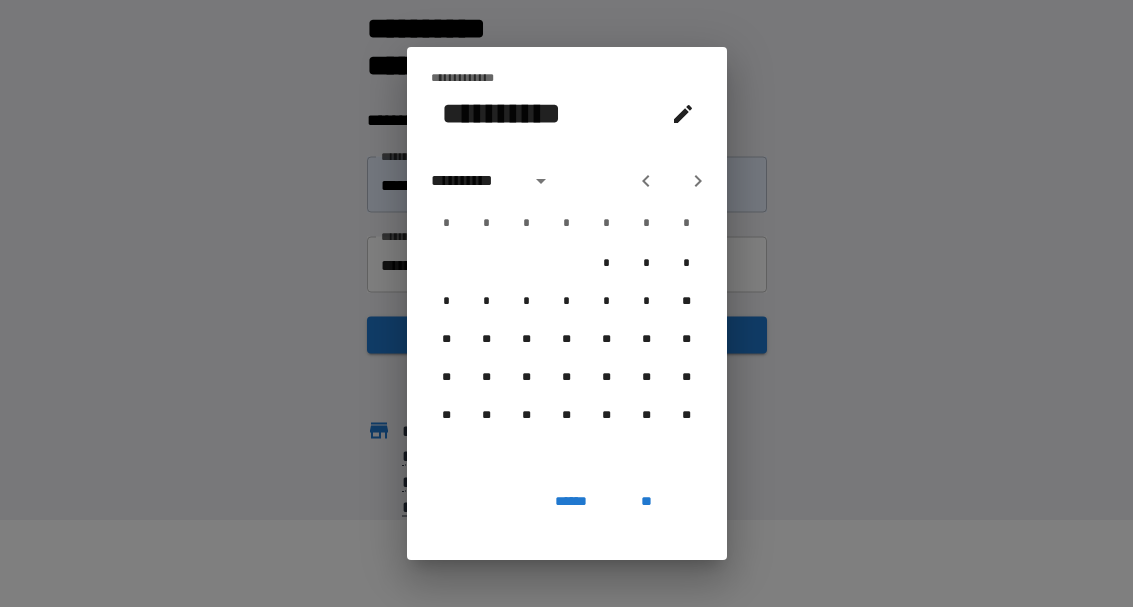 click 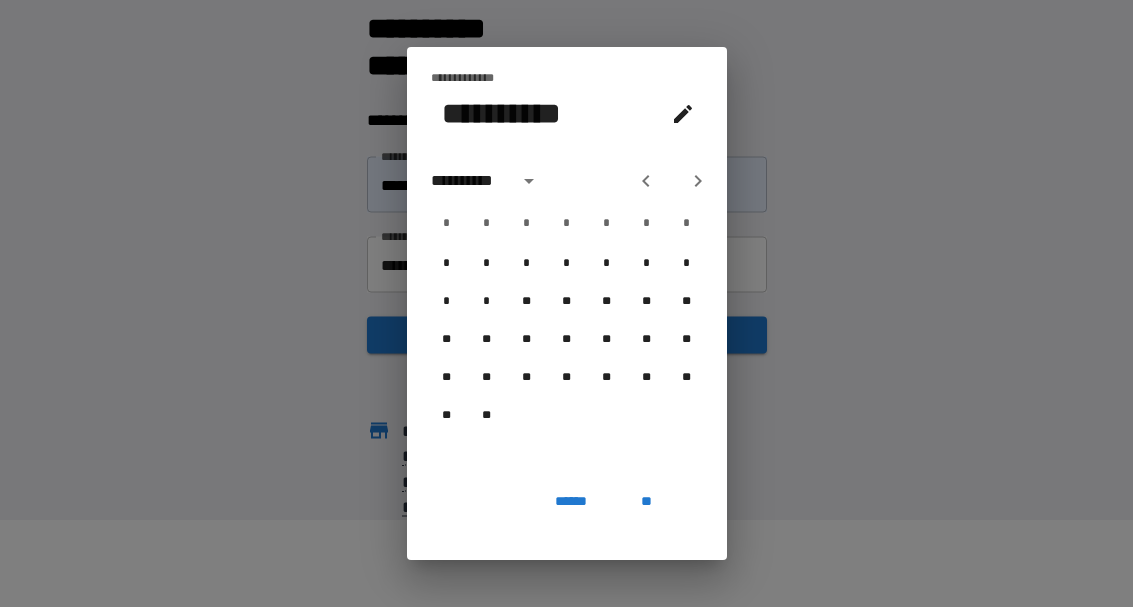 click 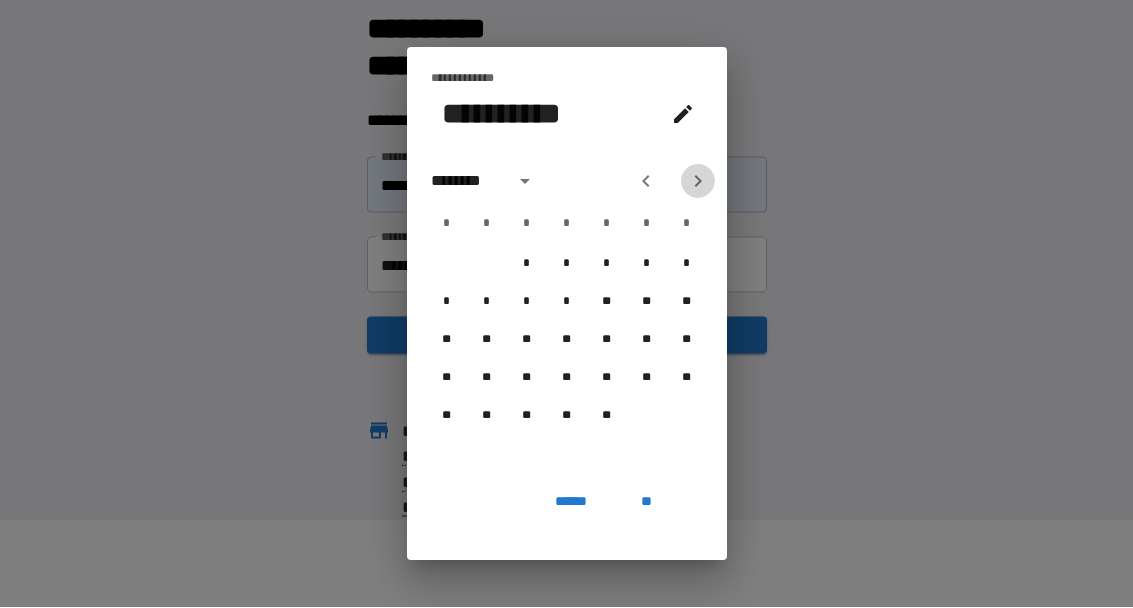click 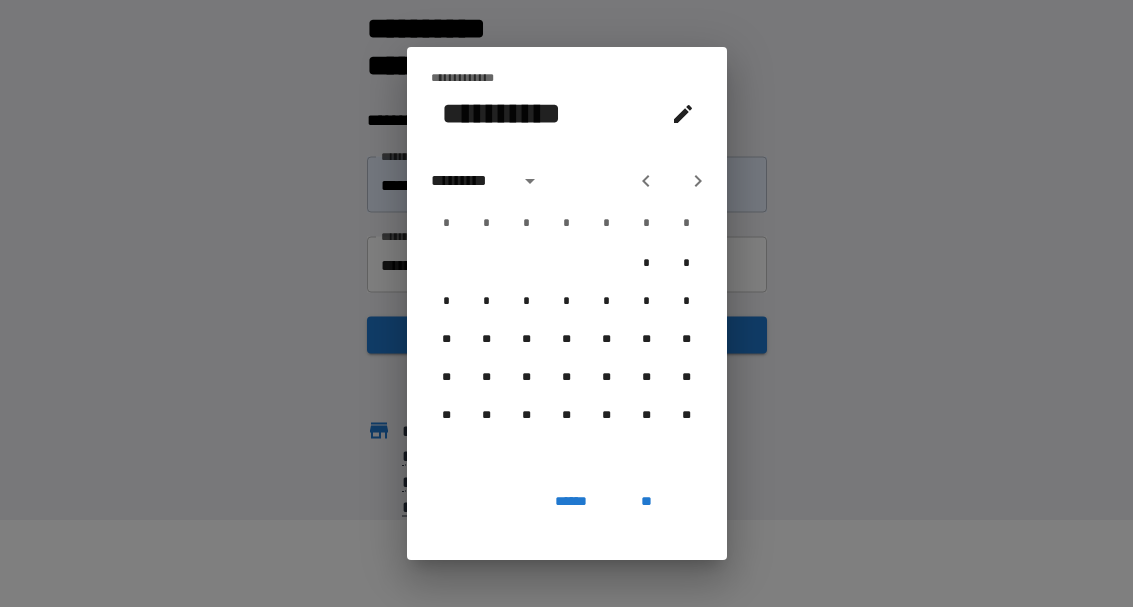 click 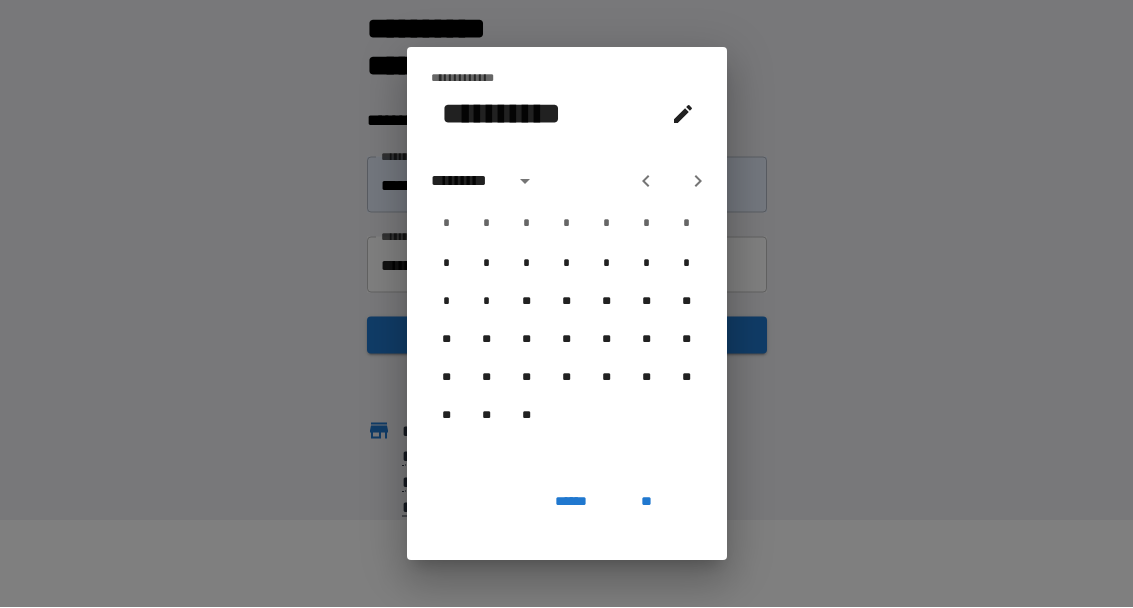 click 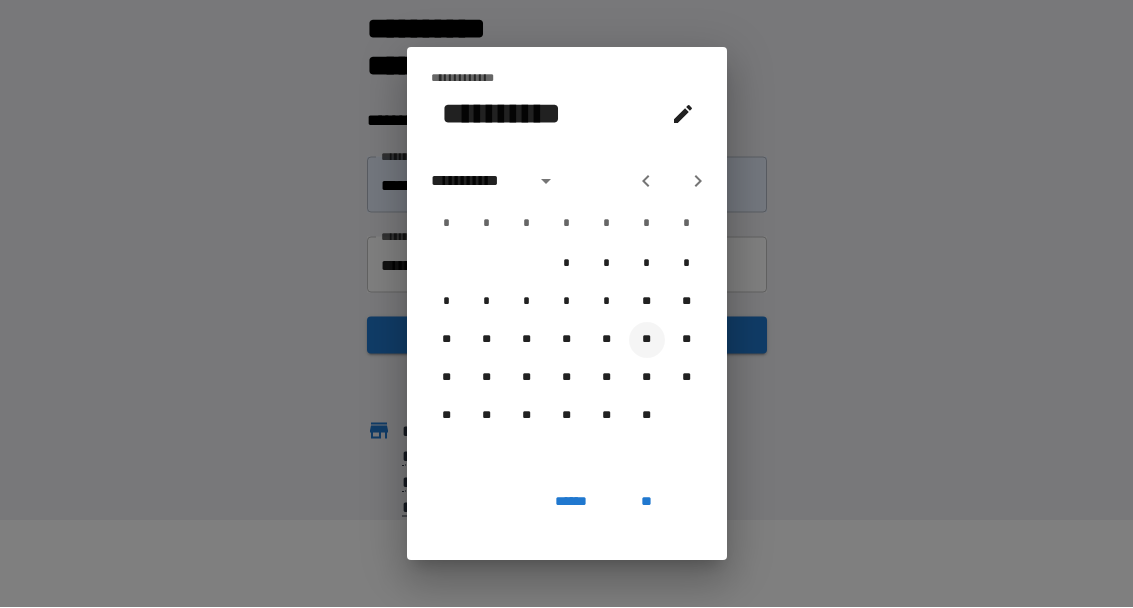 click on "**" at bounding box center [647, 341] 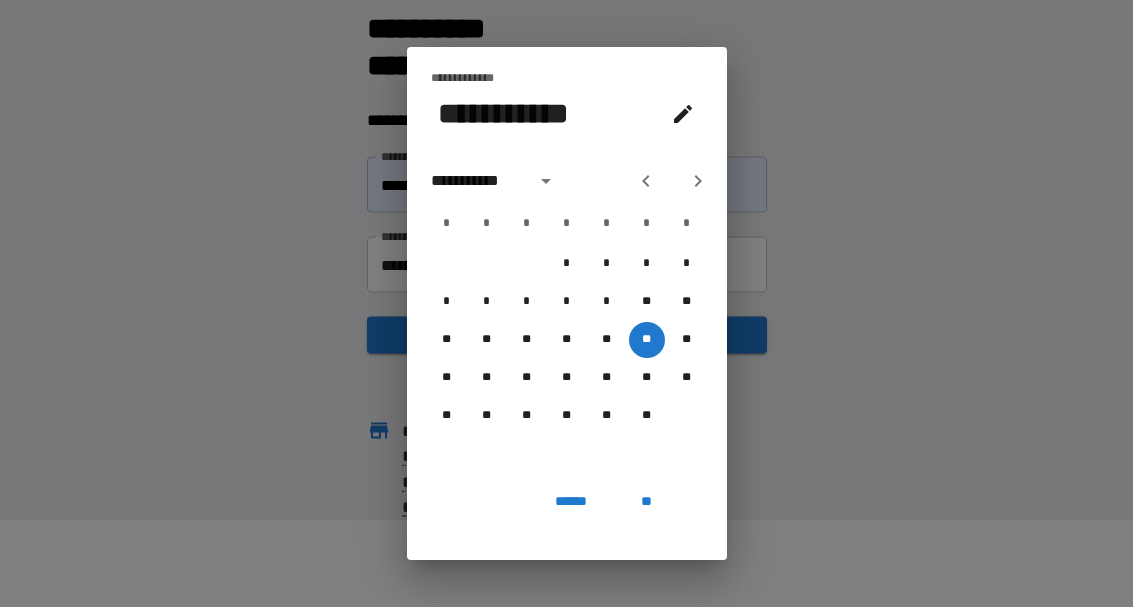click on "**" at bounding box center [647, 503] 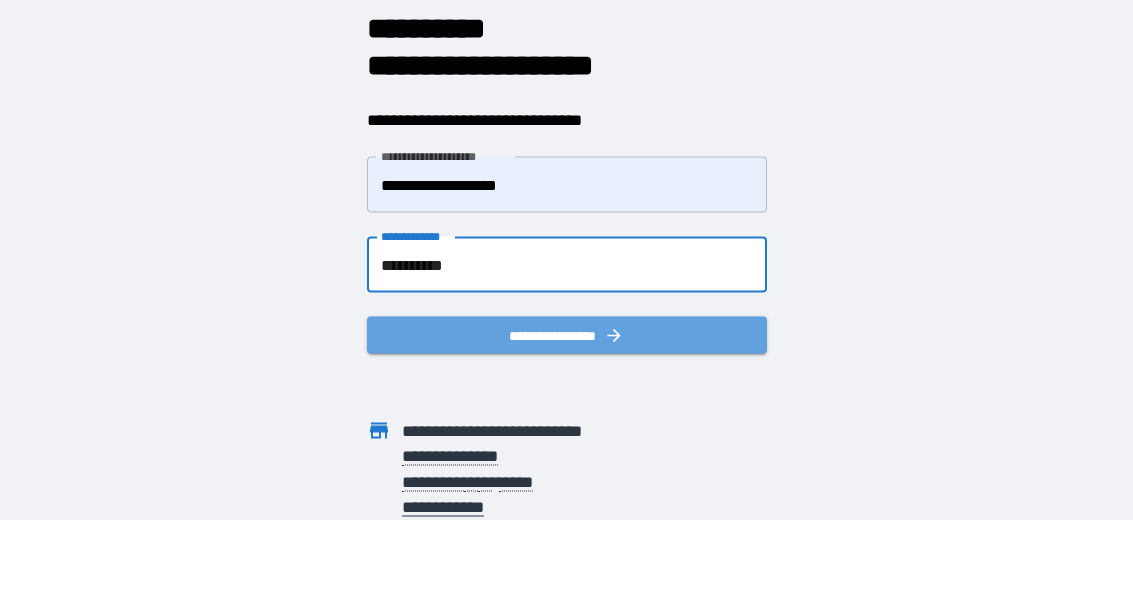 click on "**********" at bounding box center (567, 336) 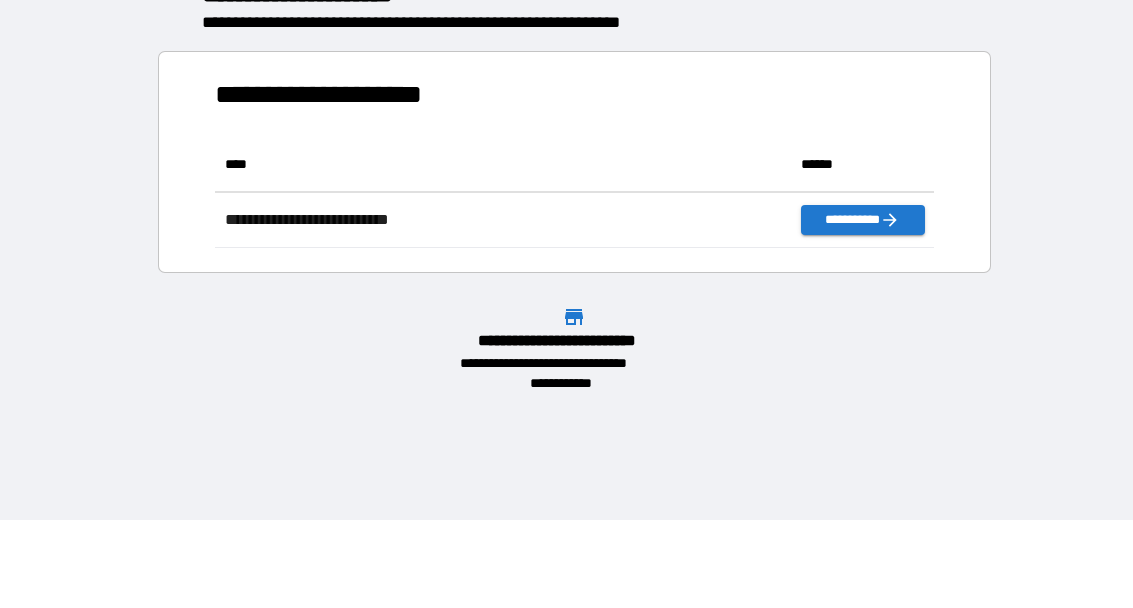 scroll, scrollTop: 1, scrollLeft: 1, axis: both 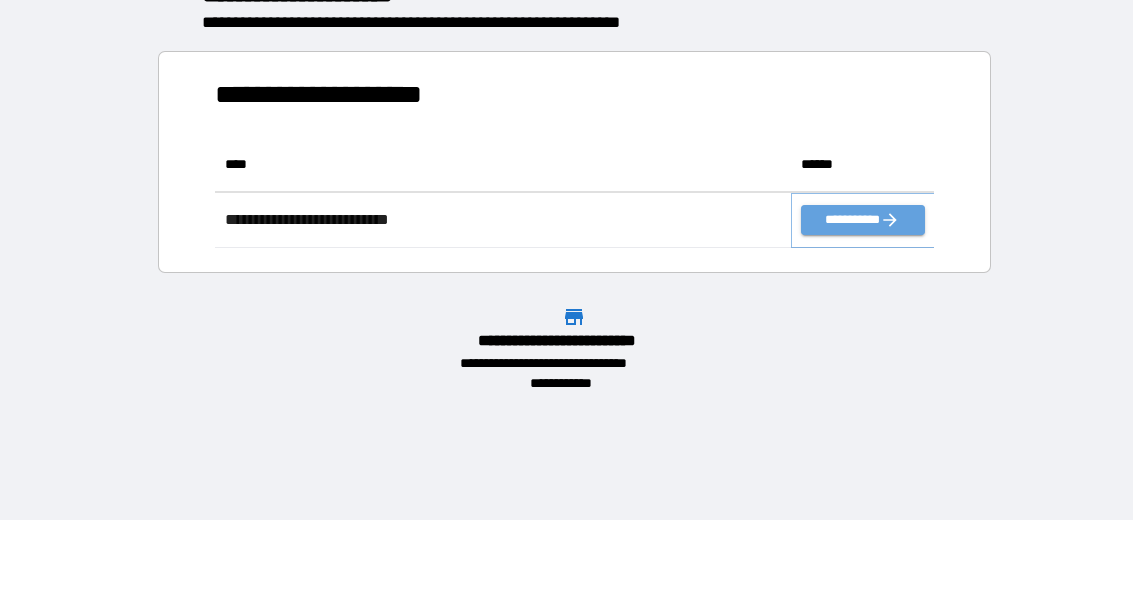 click 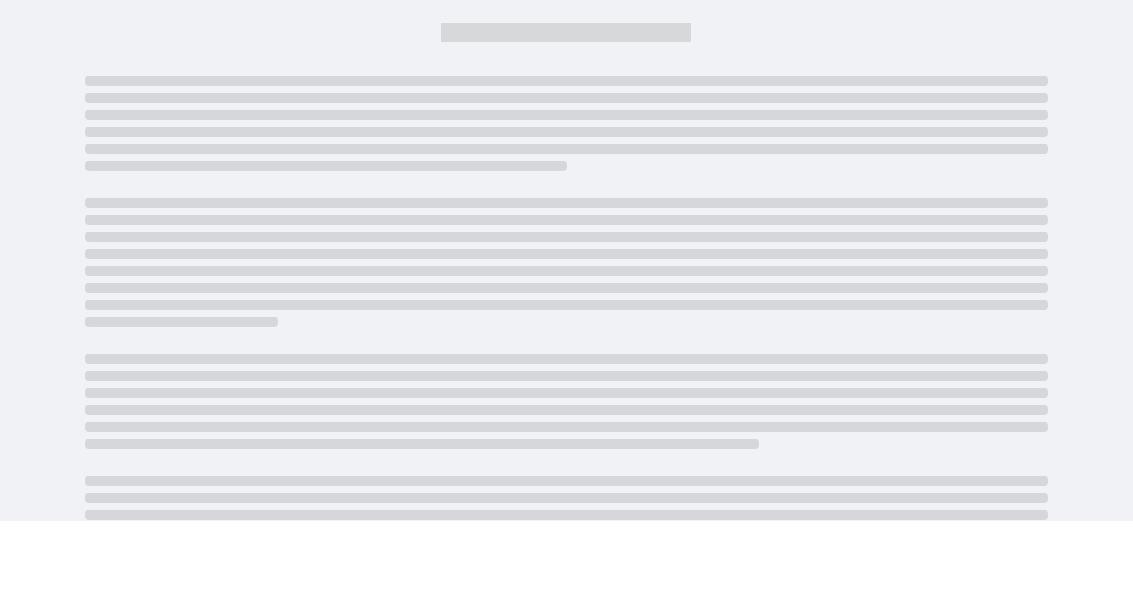 scroll, scrollTop: 87, scrollLeft: 0, axis: vertical 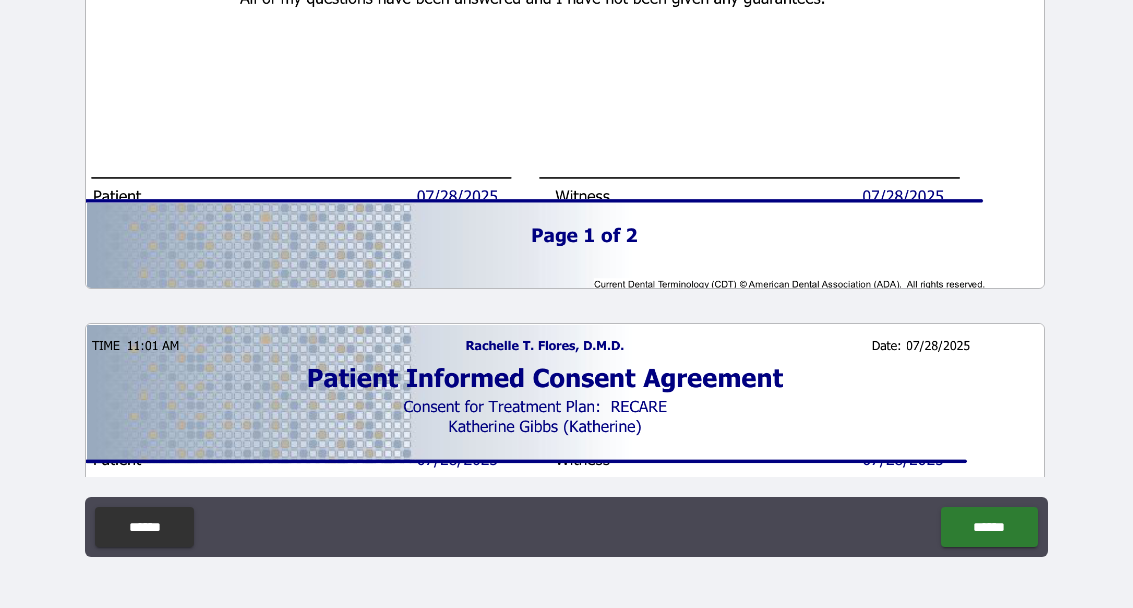 click at bounding box center (565, -331) 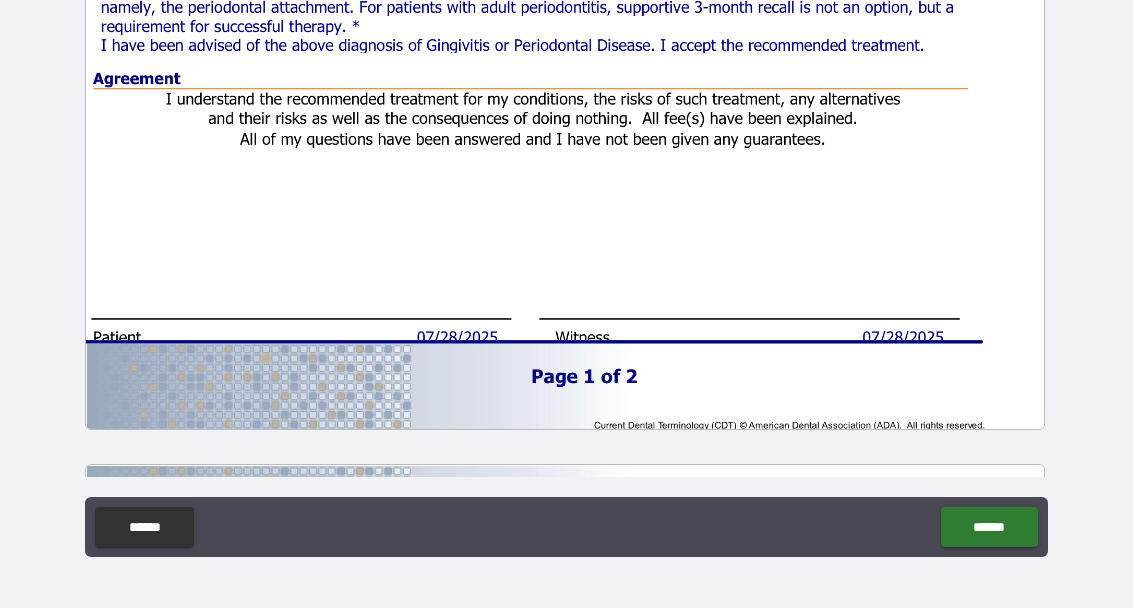 scroll, scrollTop: 782, scrollLeft: 0, axis: vertical 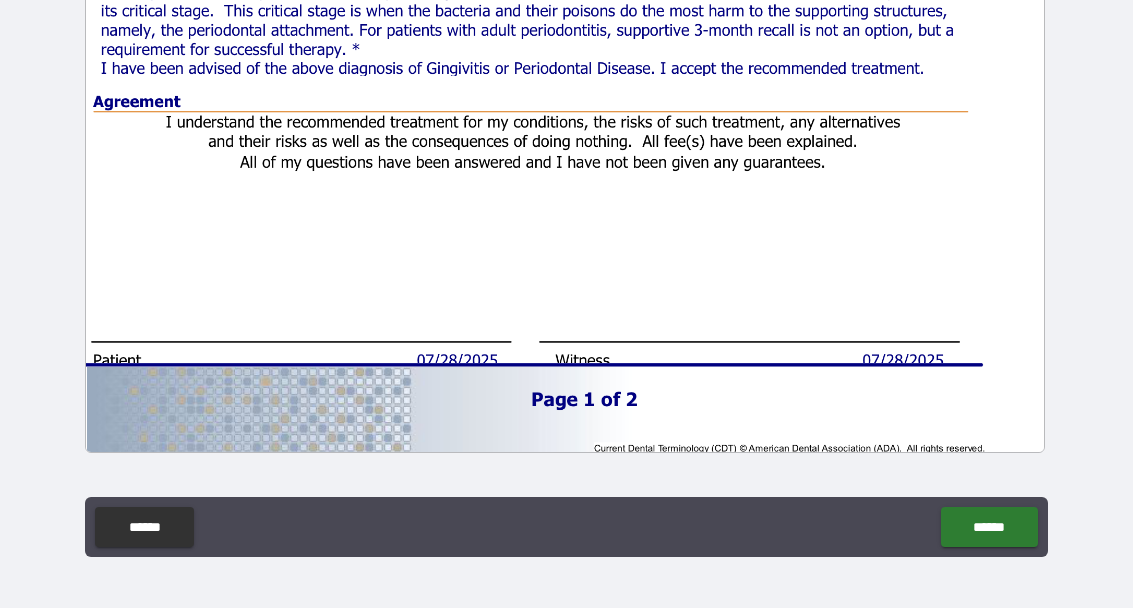click at bounding box center (565, -167) 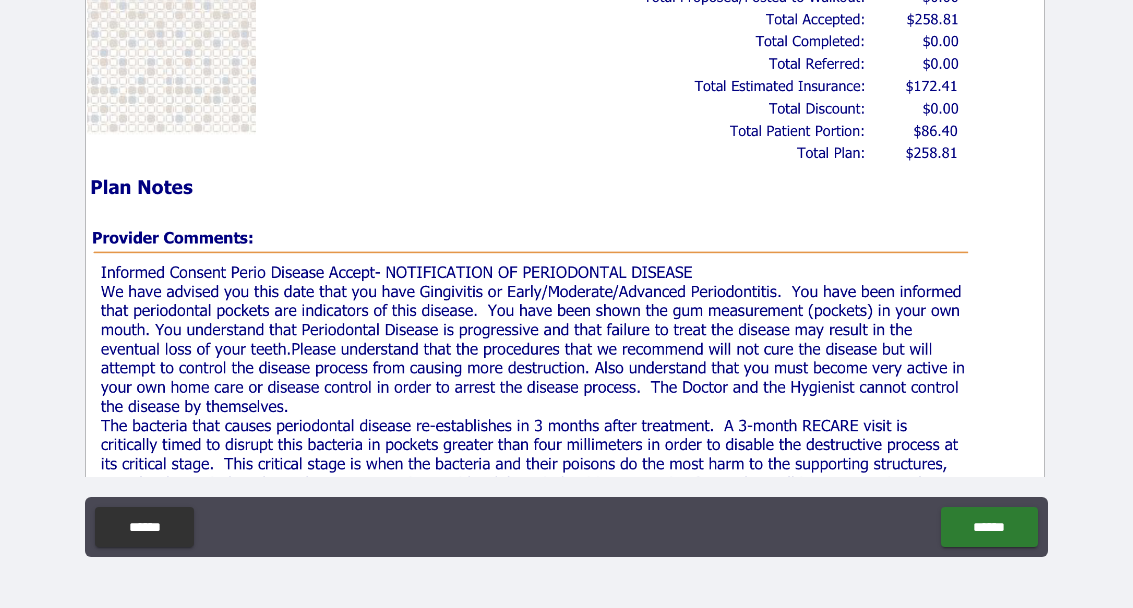 scroll, scrollTop: 328, scrollLeft: 0, axis: vertical 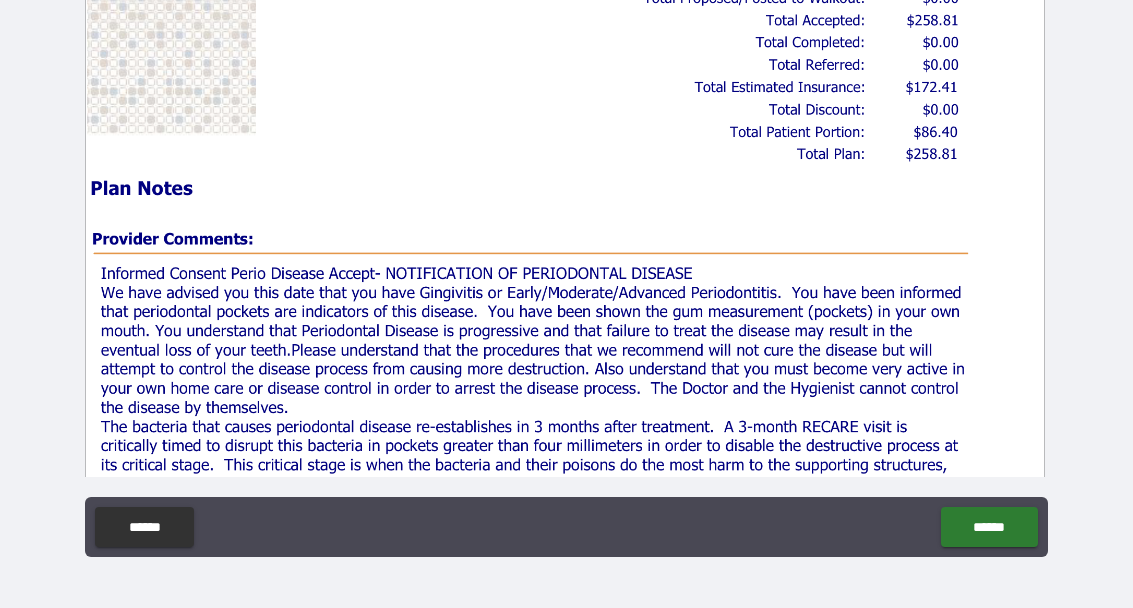 click on "**********" at bounding box center (566, 263) 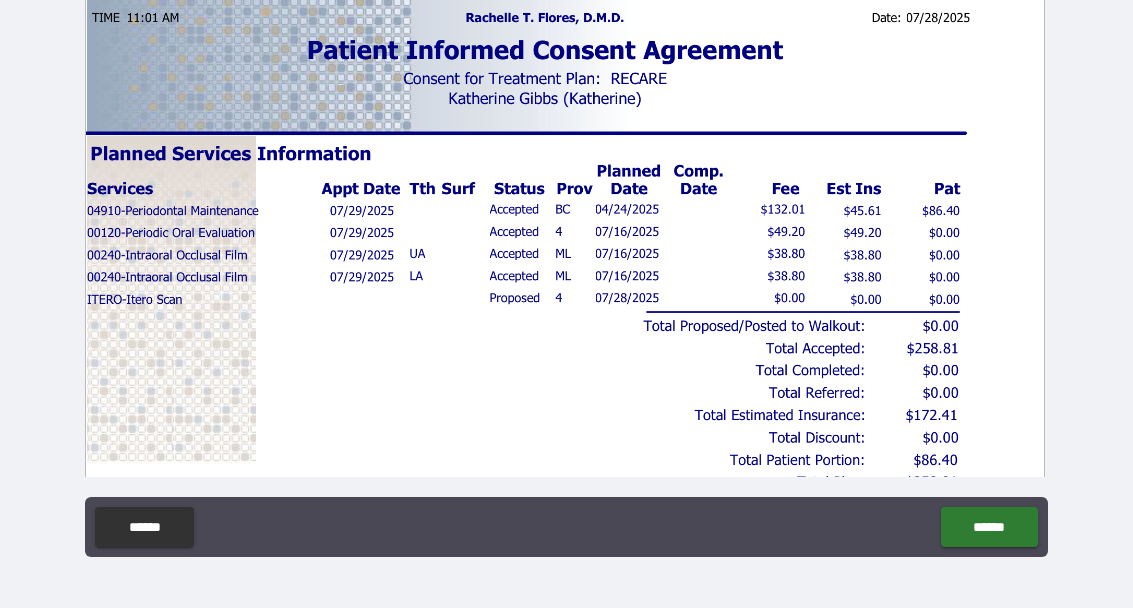 scroll, scrollTop: 0, scrollLeft: 0, axis: both 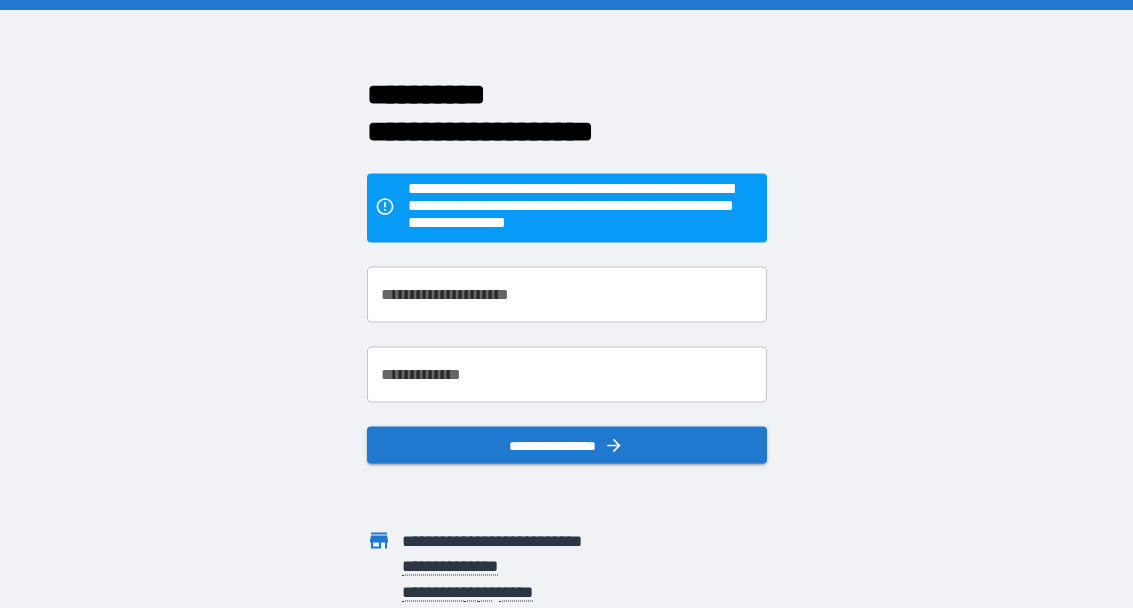 click on "**********" at bounding box center [567, 295] 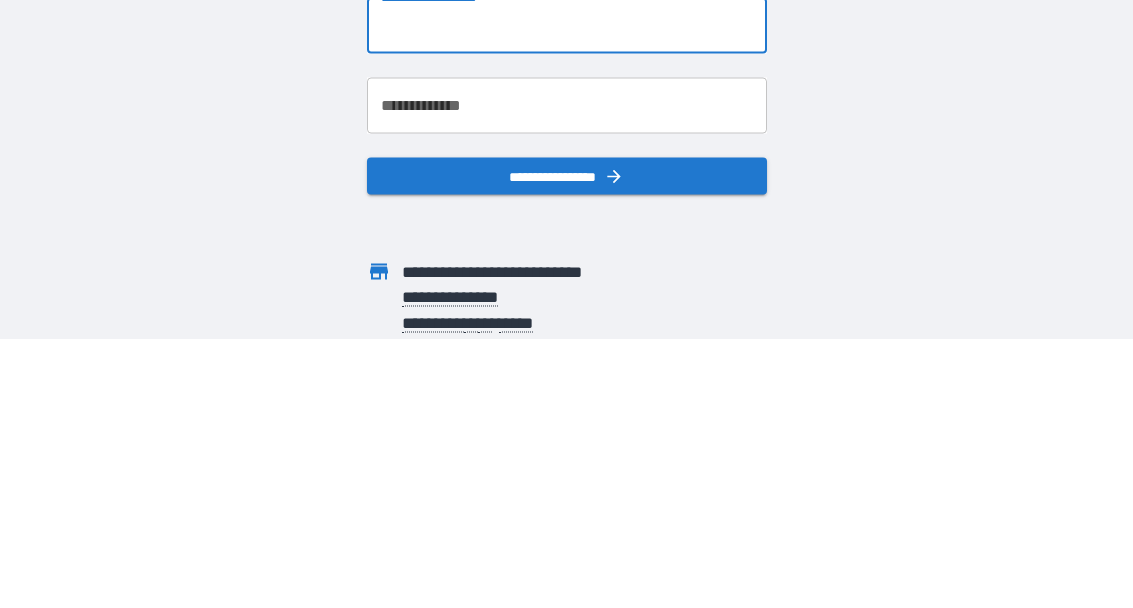 type on "**********" 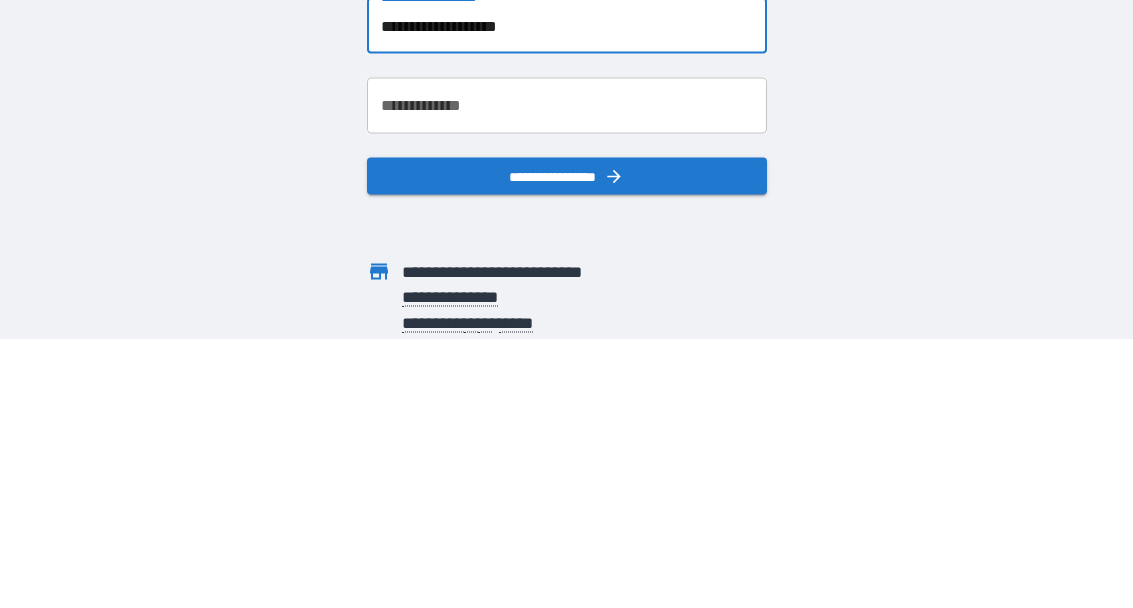 scroll, scrollTop: 87, scrollLeft: 0, axis: vertical 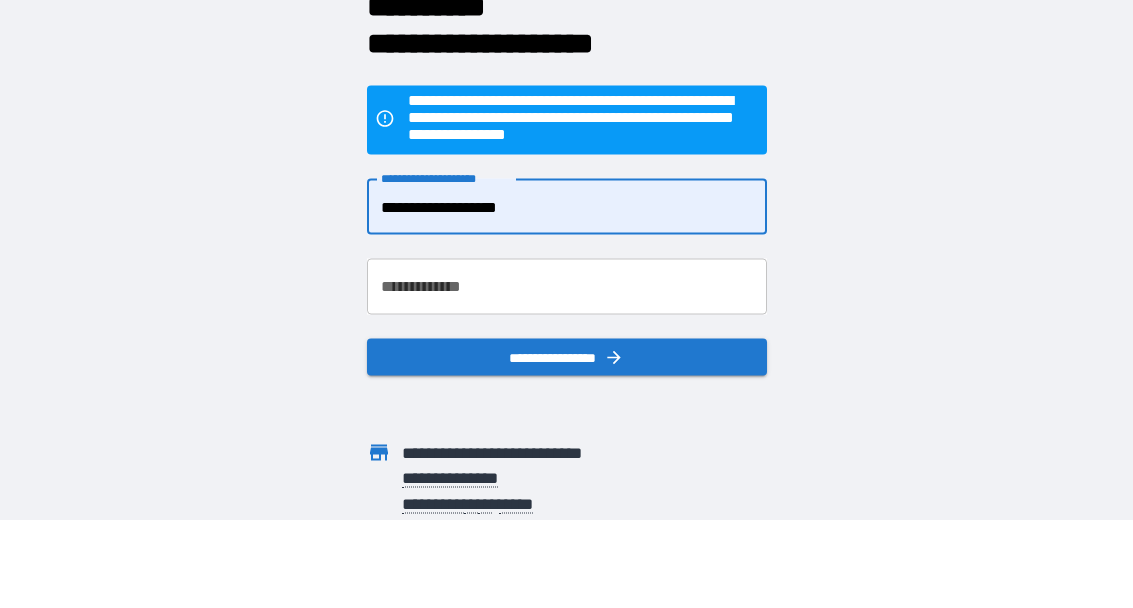 click on "**********" at bounding box center [567, 288] 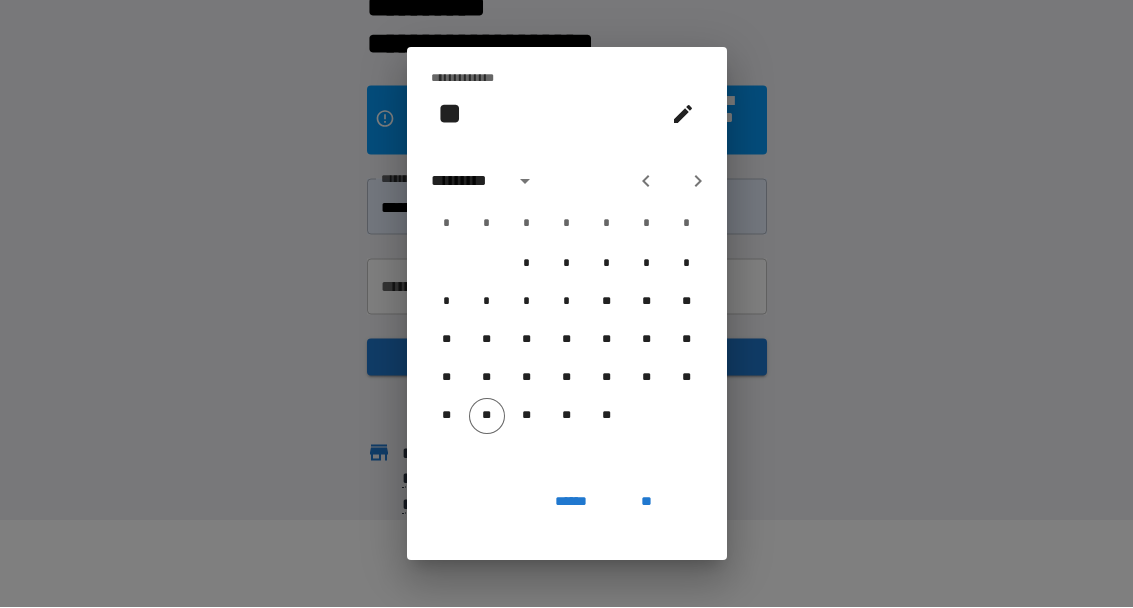 click 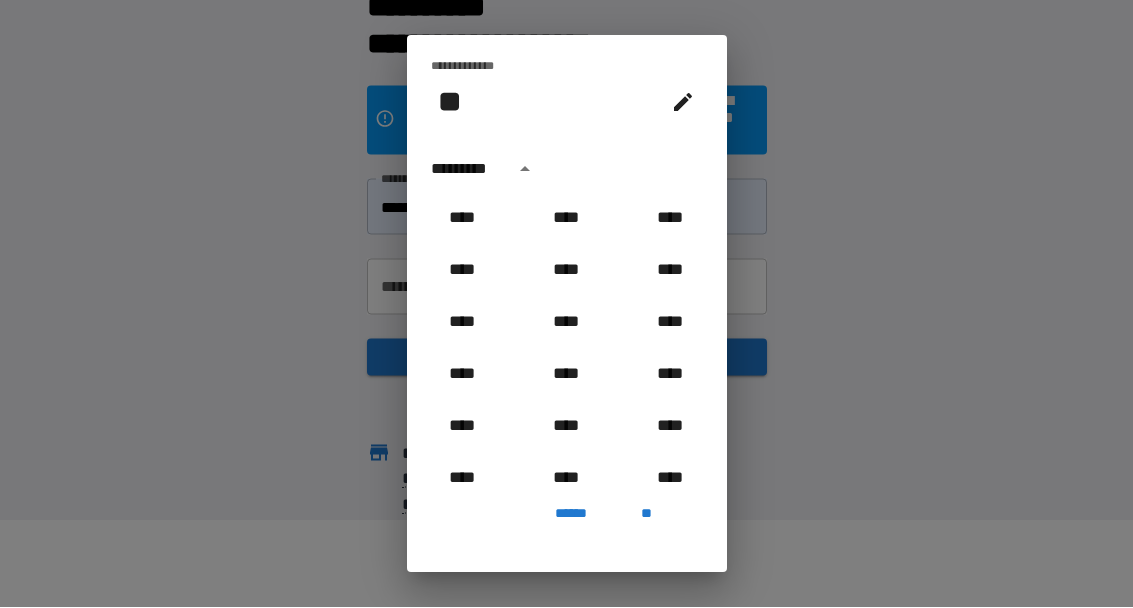 scroll, scrollTop: 2006, scrollLeft: 0, axis: vertical 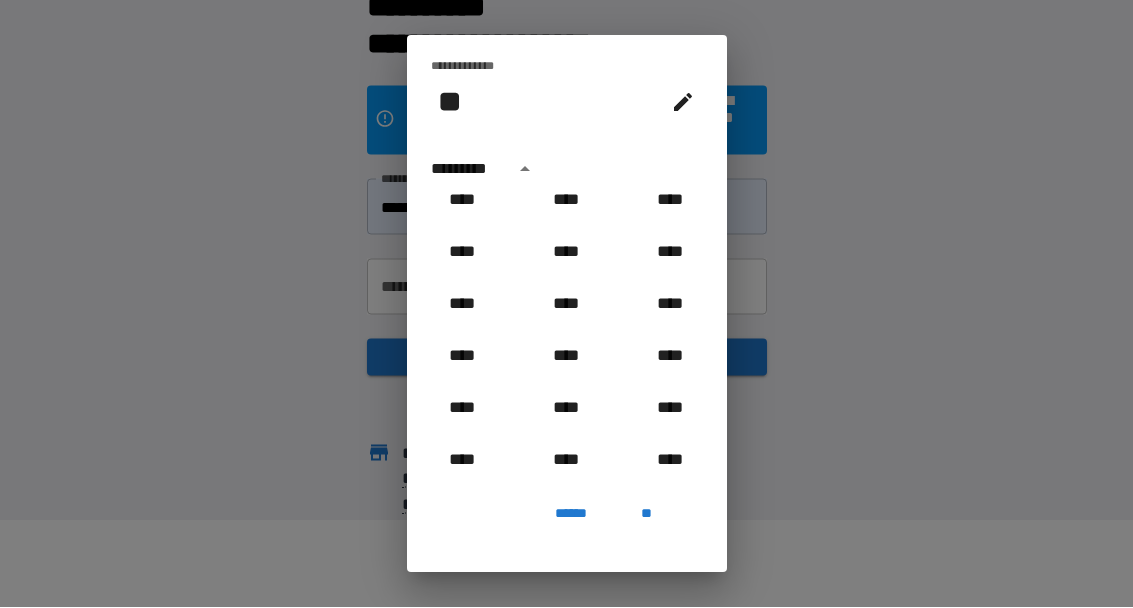 click on "******" at bounding box center (570, 515) 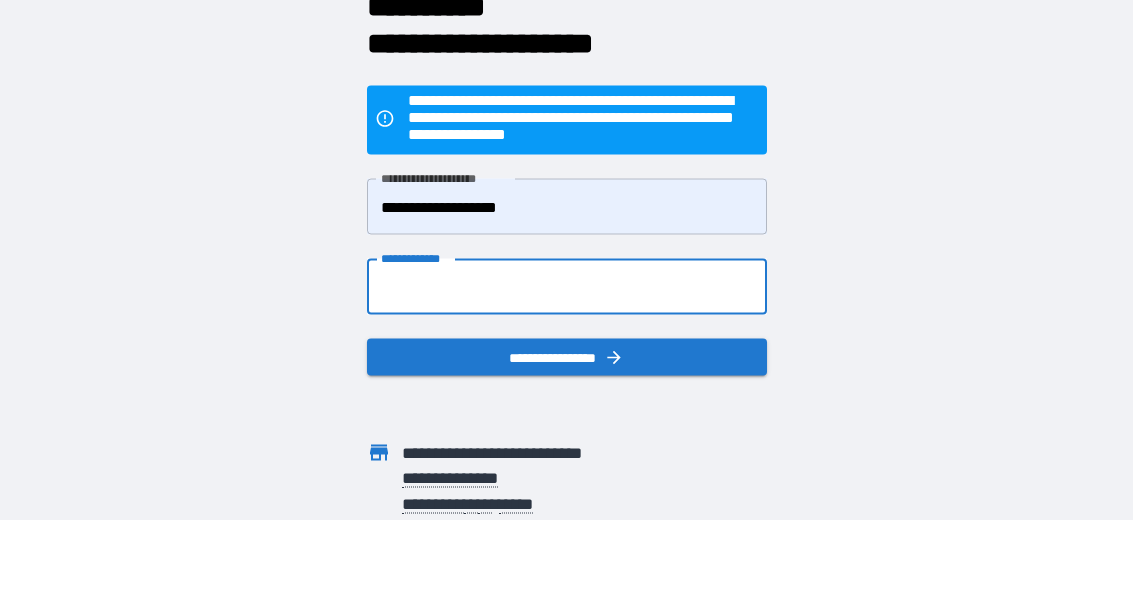 click on "**********" at bounding box center [567, 288] 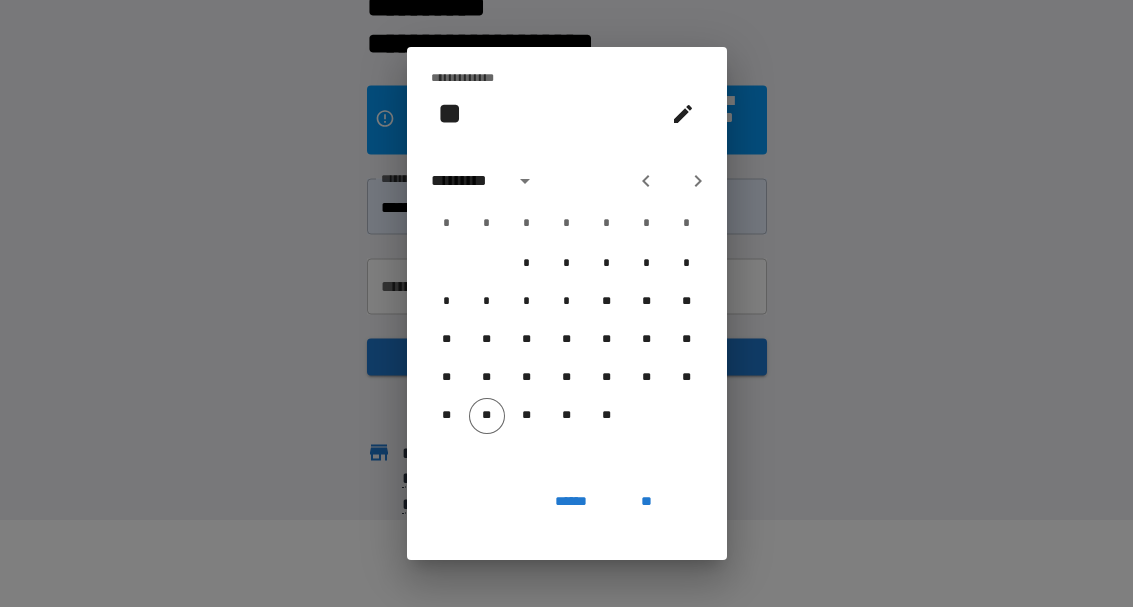 click 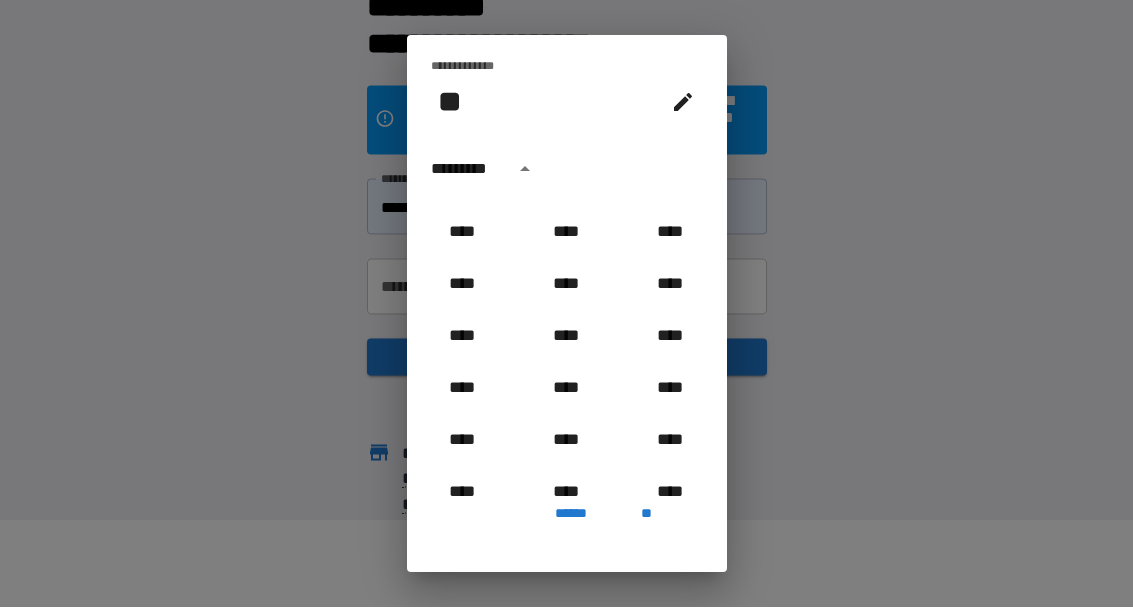 scroll, scrollTop: 1731, scrollLeft: 0, axis: vertical 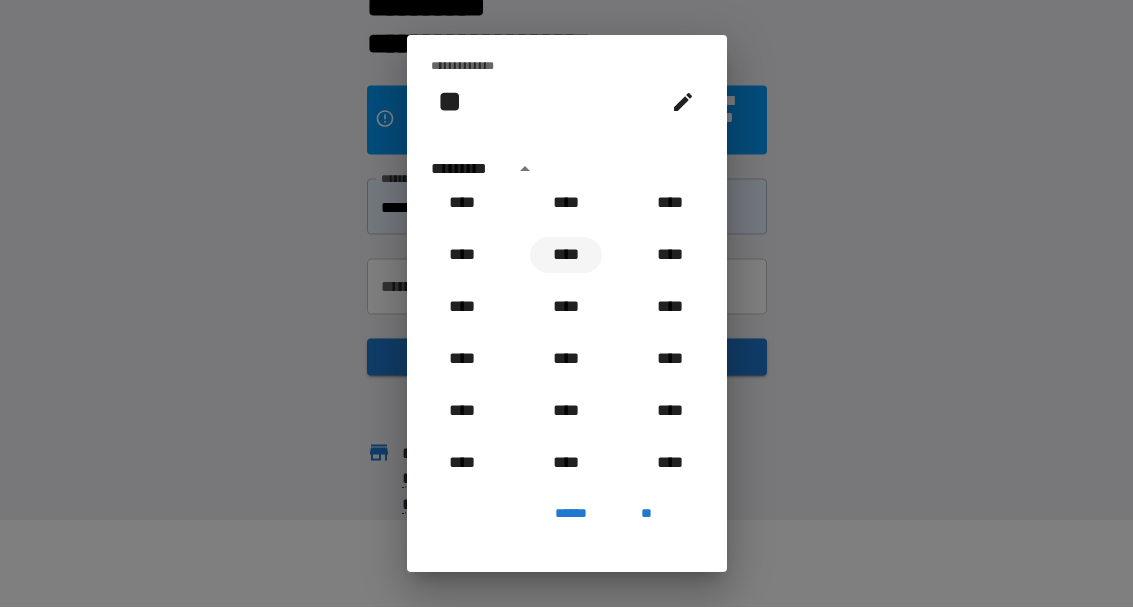click on "****" at bounding box center (566, 256) 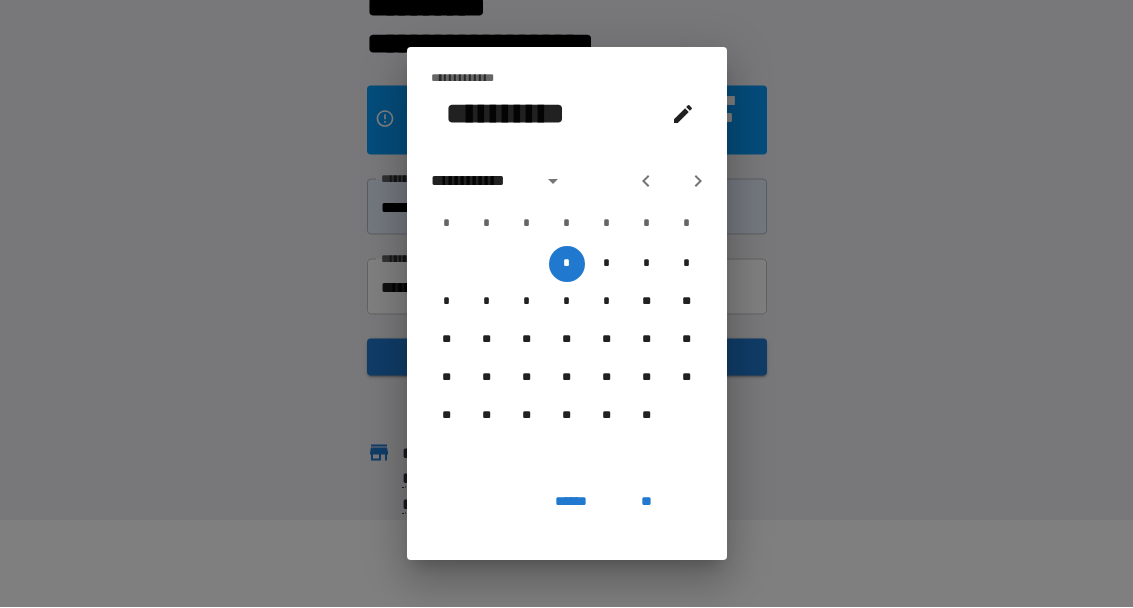 click 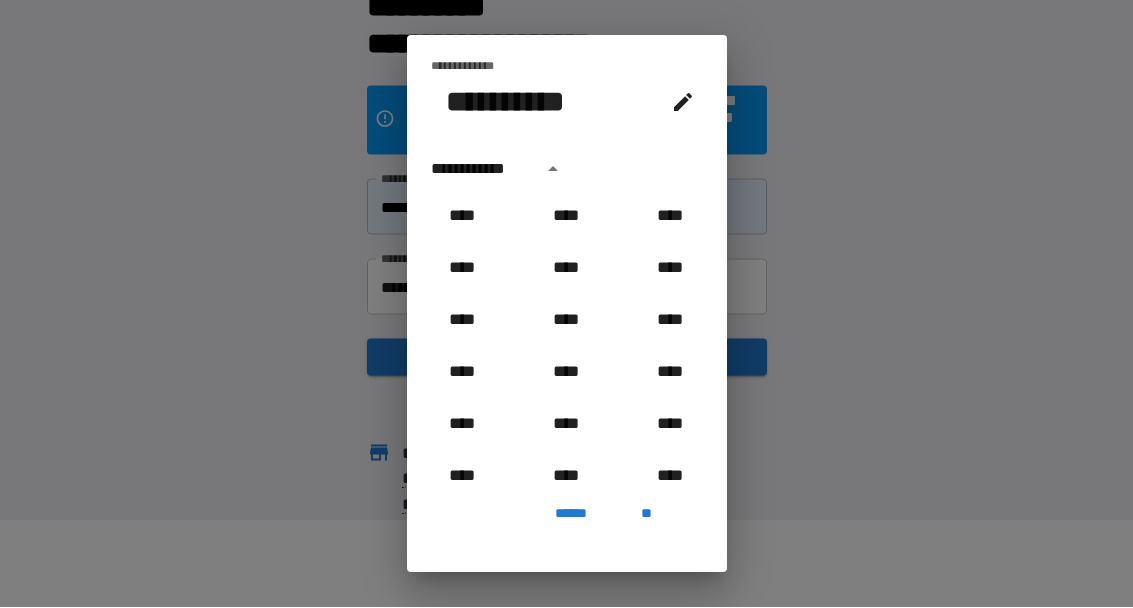 scroll, scrollTop: 818, scrollLeft: 0, axis: vertical 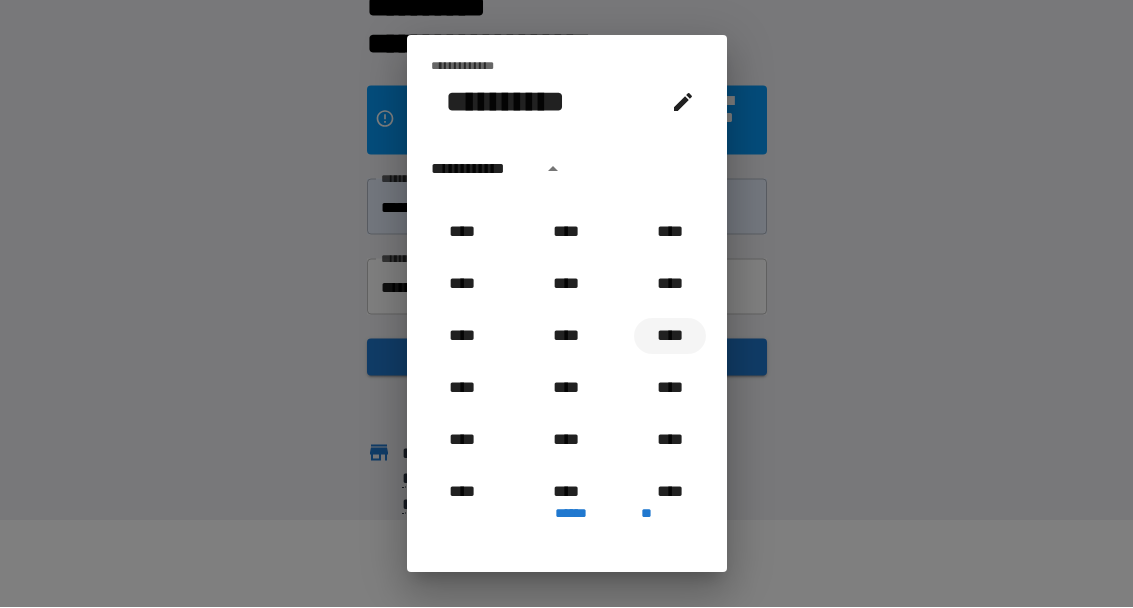 click on "****" at bounding box center [670, 337] 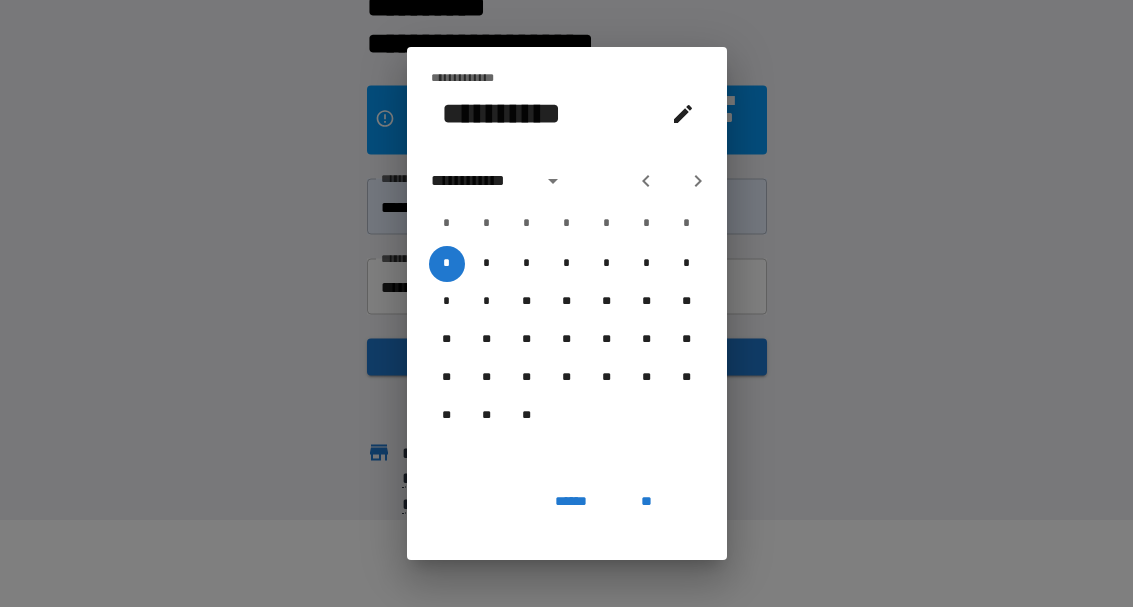 click 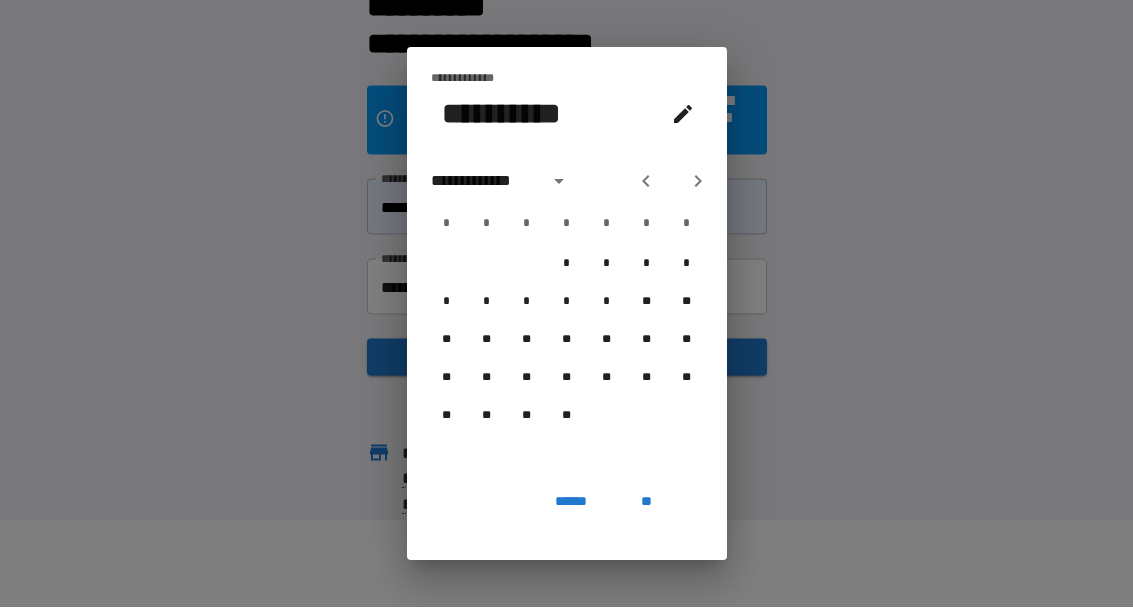 click 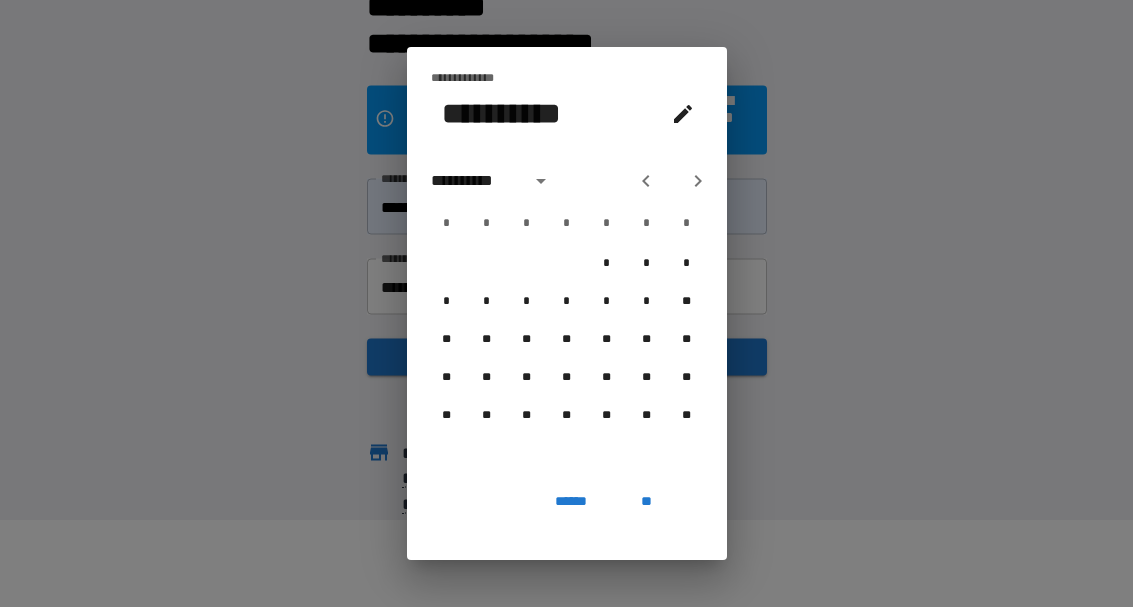 click 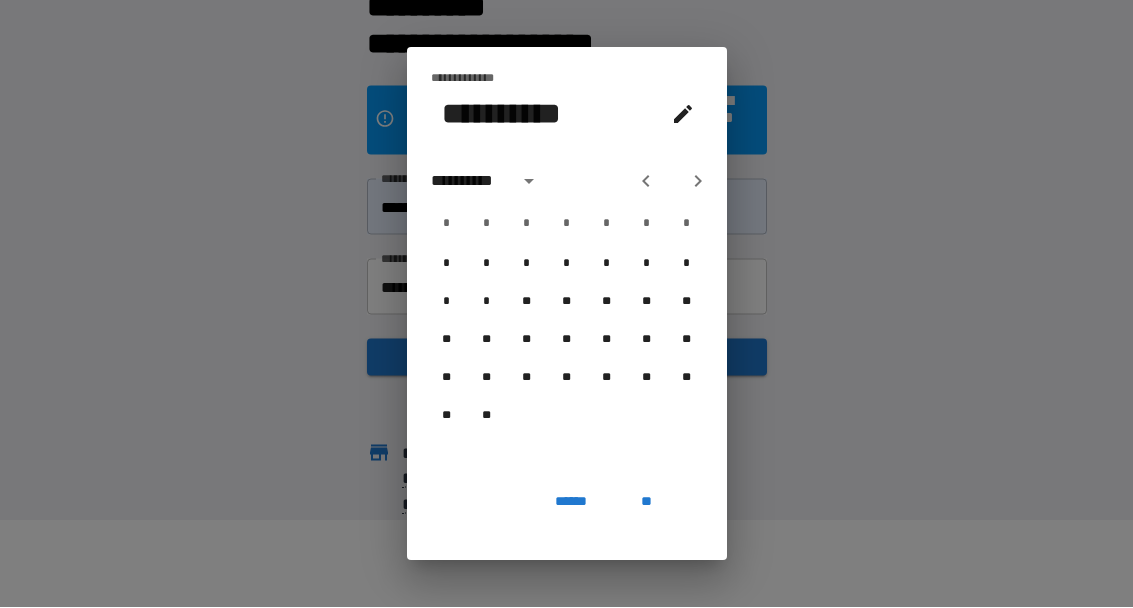 click 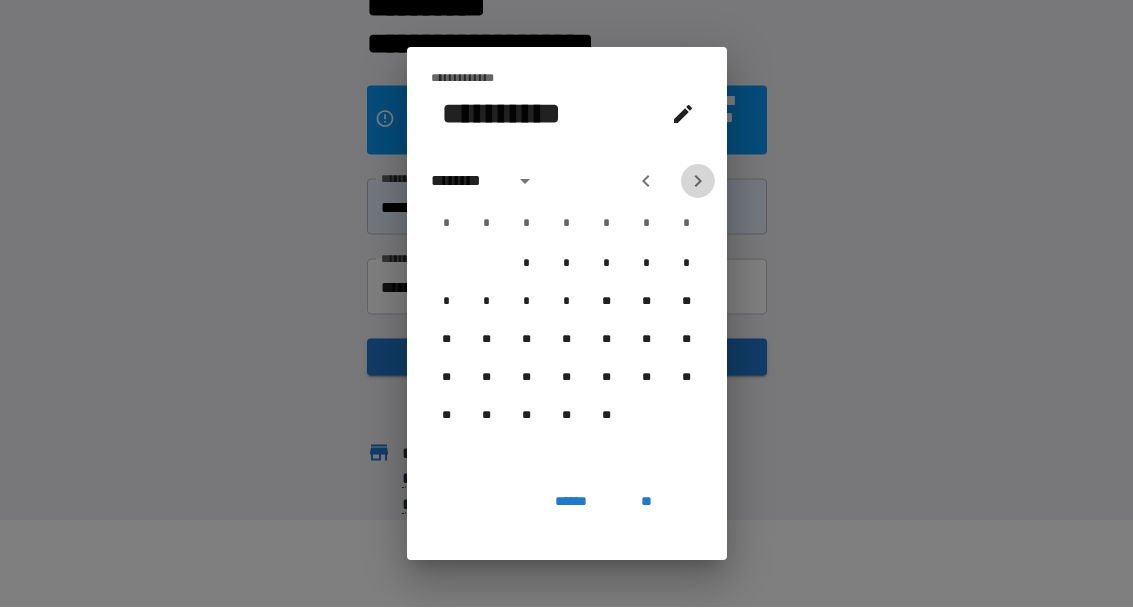 click 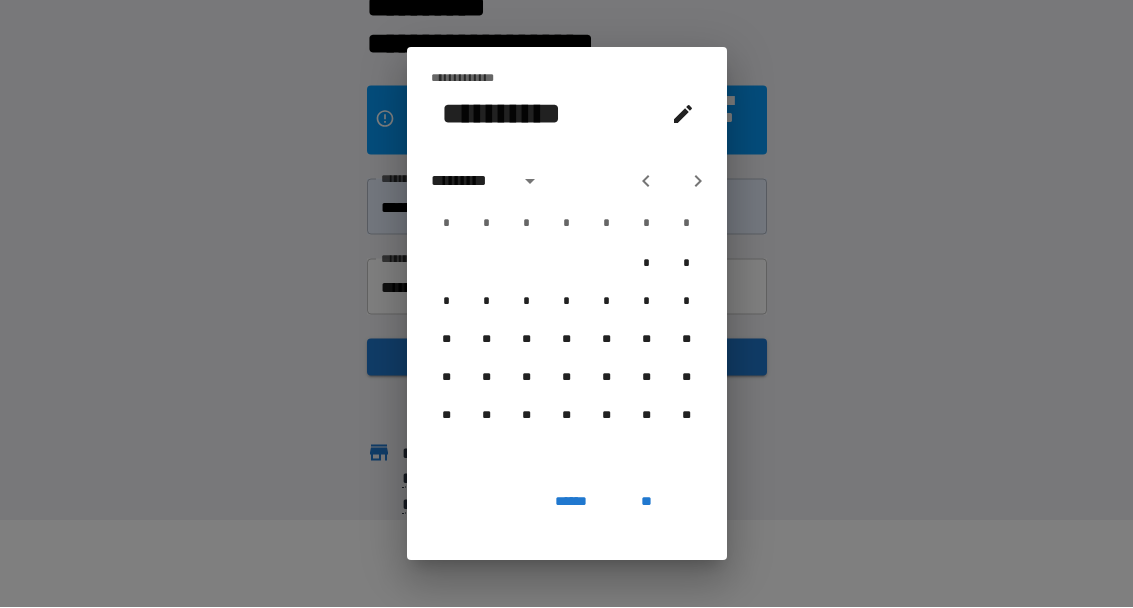 click at bounding box center (698, 182) 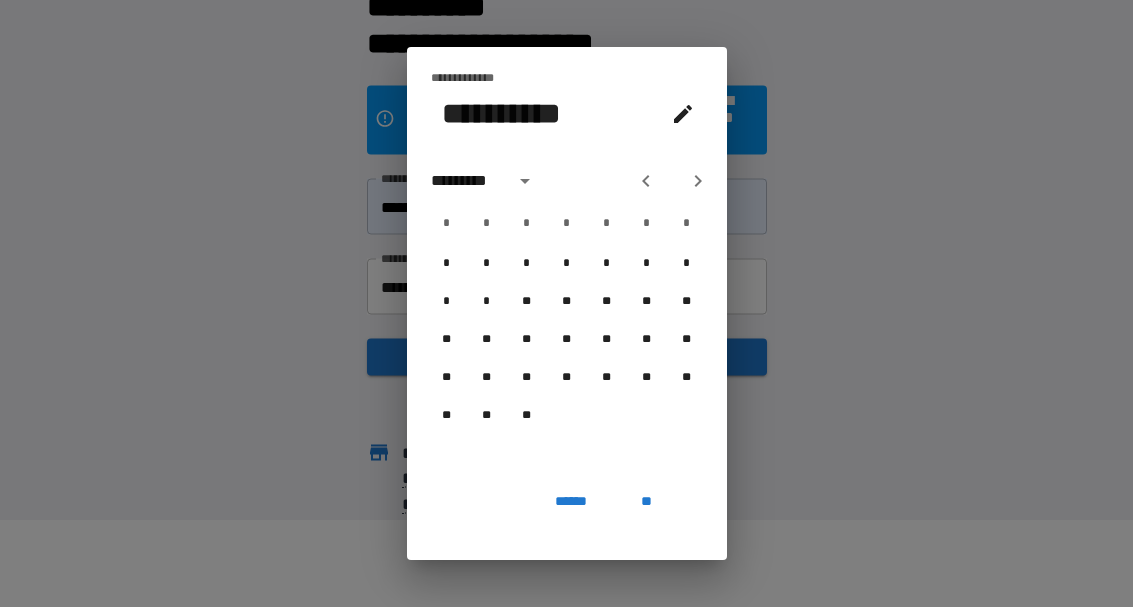 click 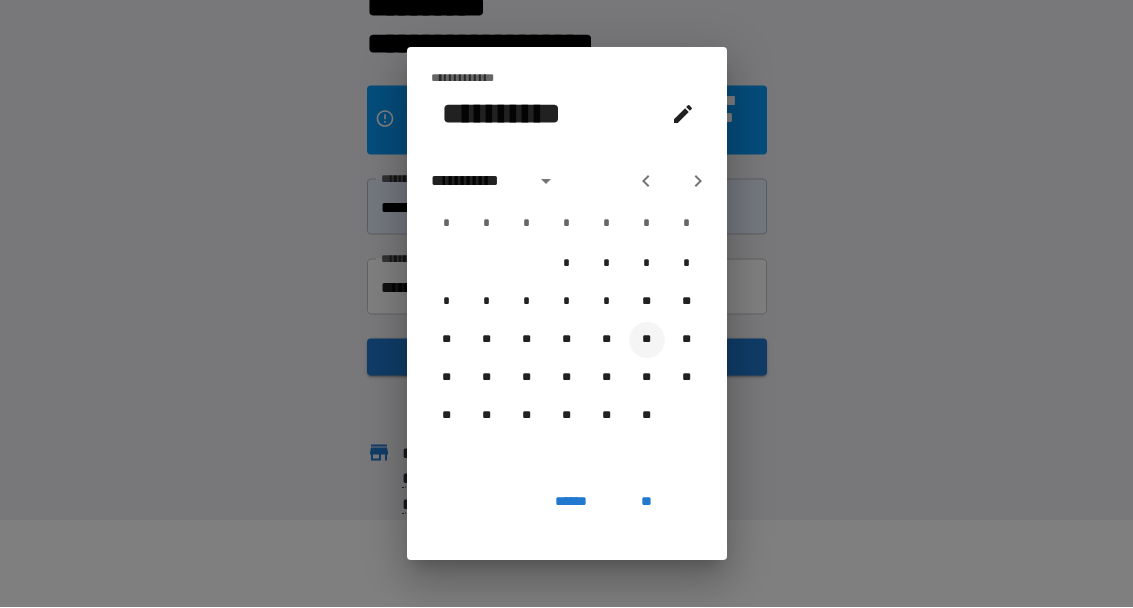 click on "**" at bounding box center (647, 341) 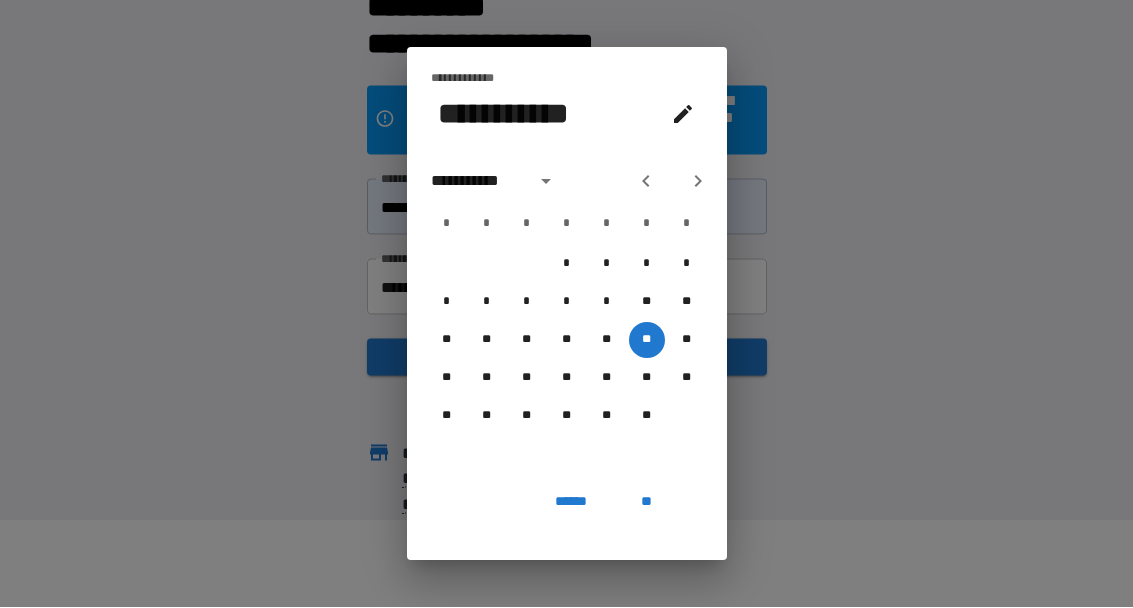 click on "**" at bounding box center [647, 503] 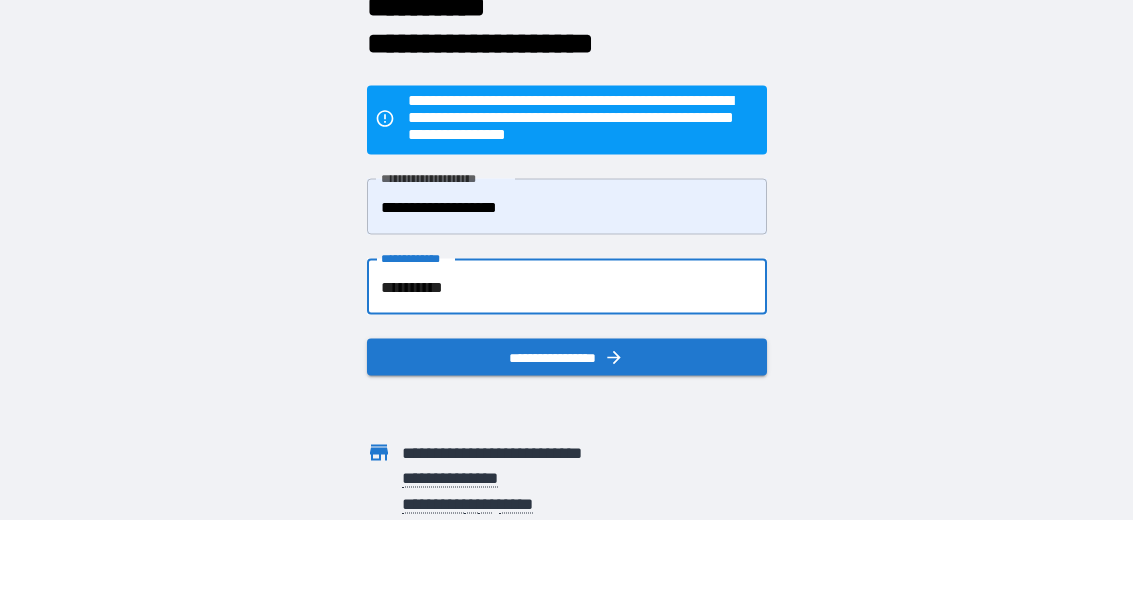 click on "**********" at bounding box center (567, 358) 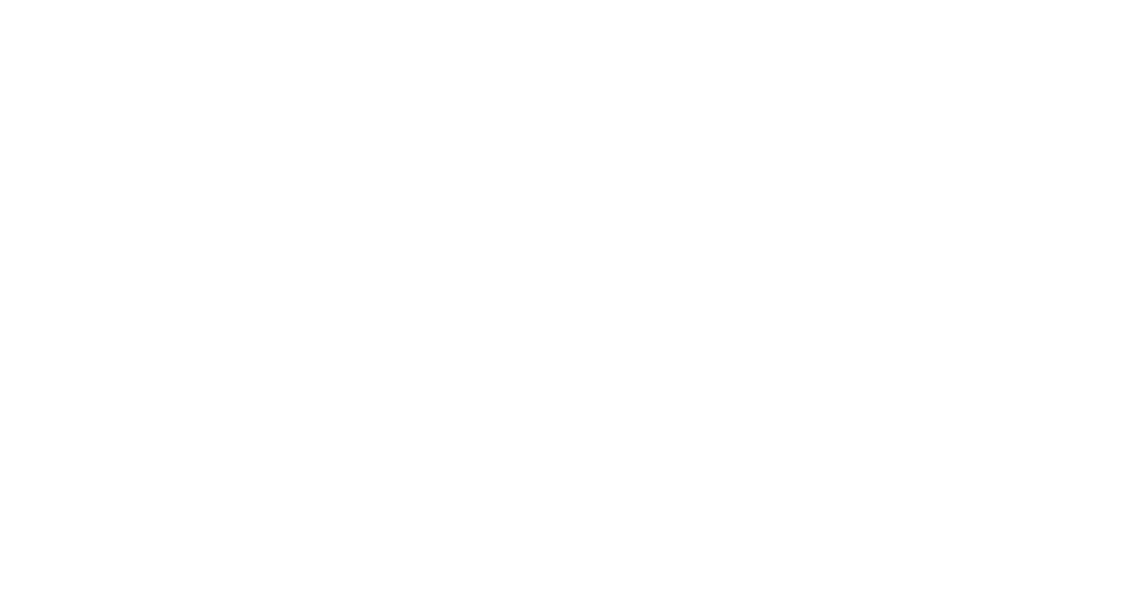 scroll, scrollTop: 0, scrollLeft: 0, axis: both 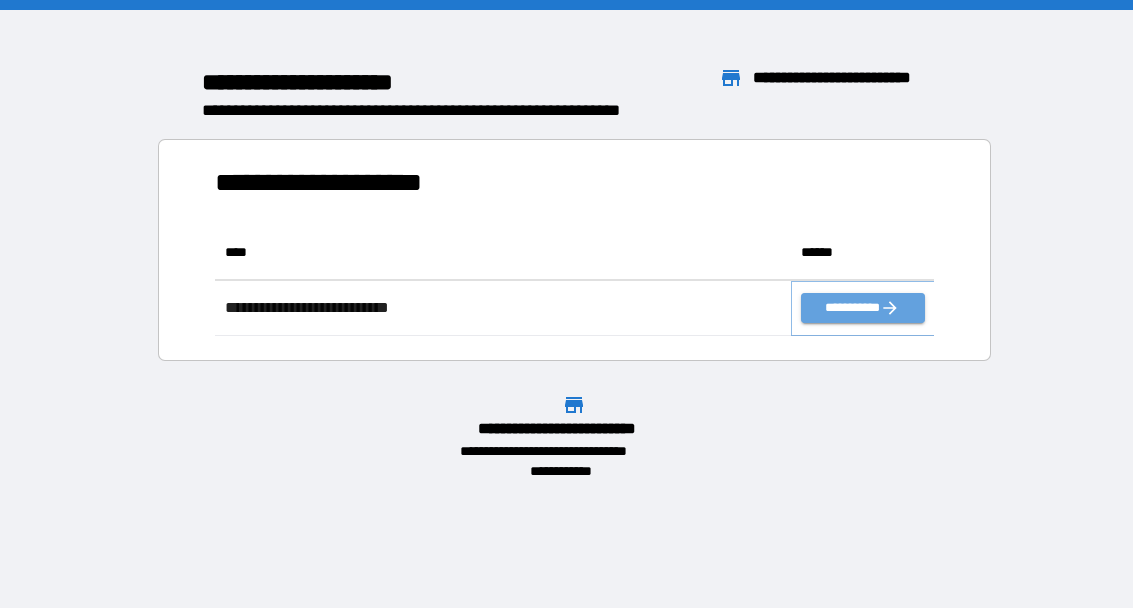 click on "**********" at bounding box center [863, 308] 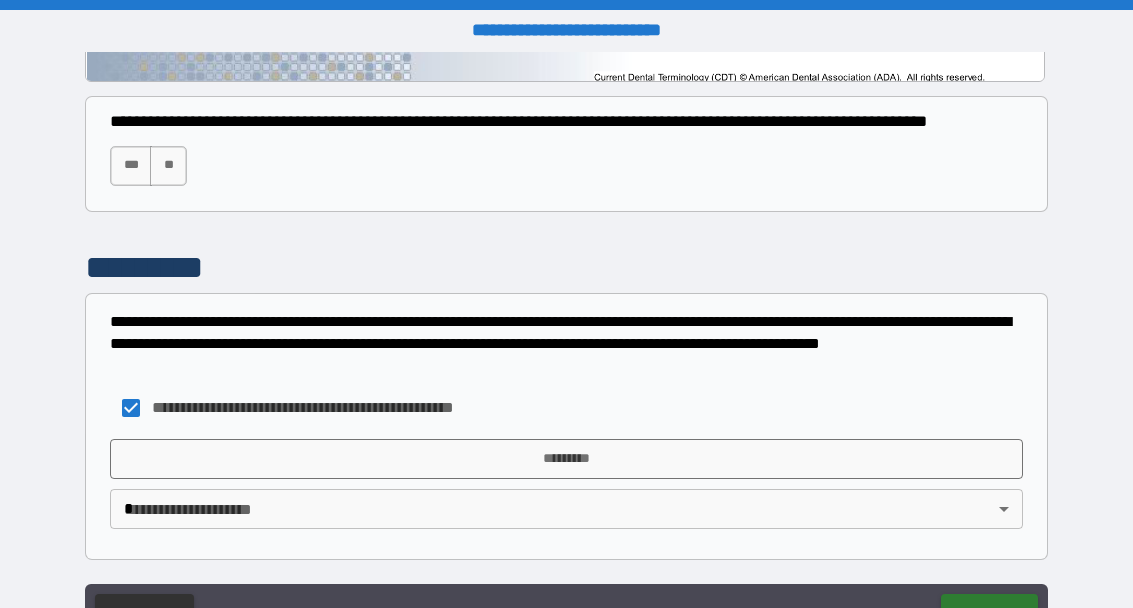 scroll, scrollTop: 2515, scrollLeft: 0, axis: vertical 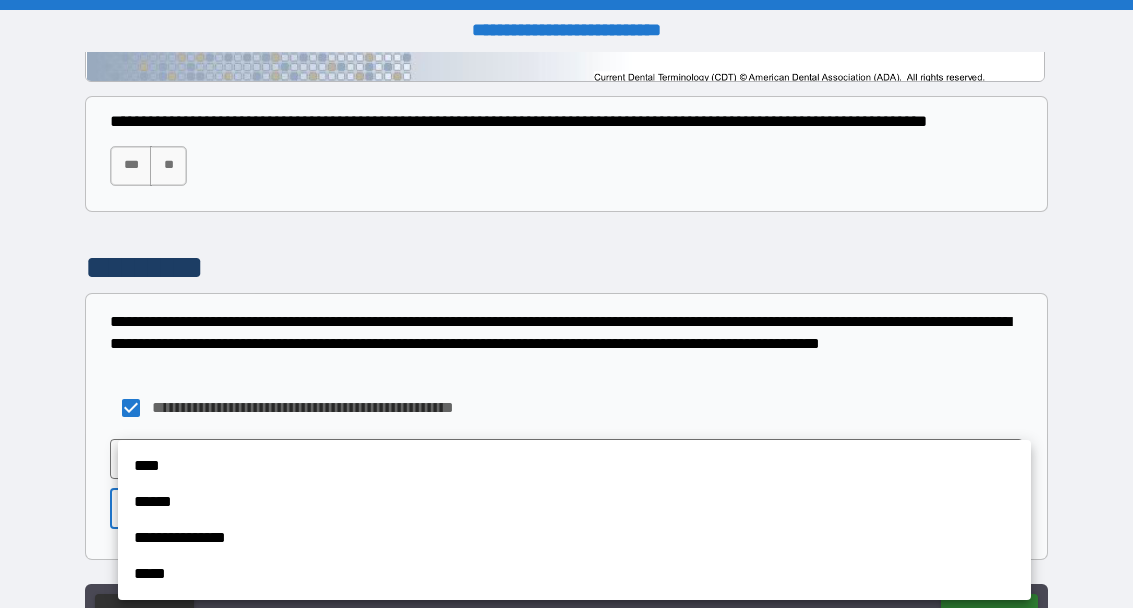 click on "****" at bounding box center [574, 466] 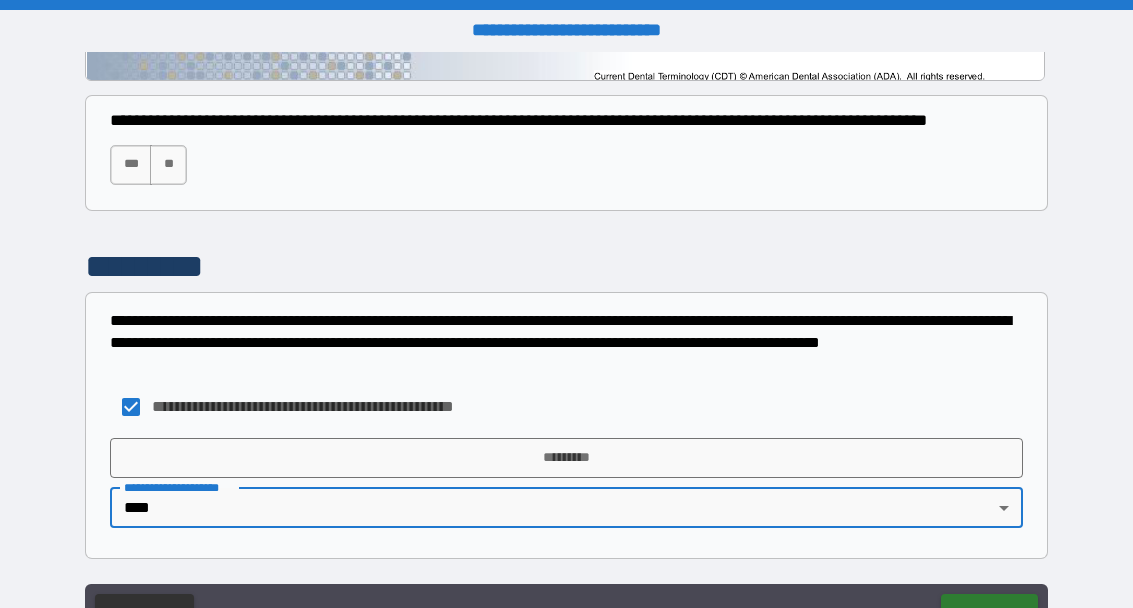 scroll, scrollTop: 2515, scrollLeft: 0, axis: vertical 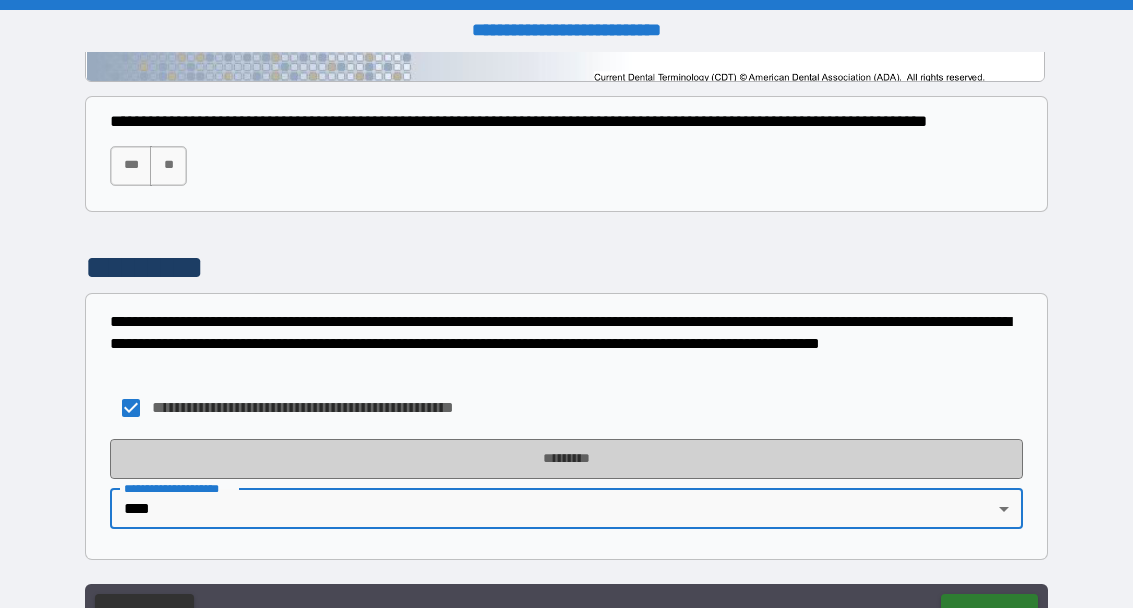 click on "*********" at bounding box center [566, 459] 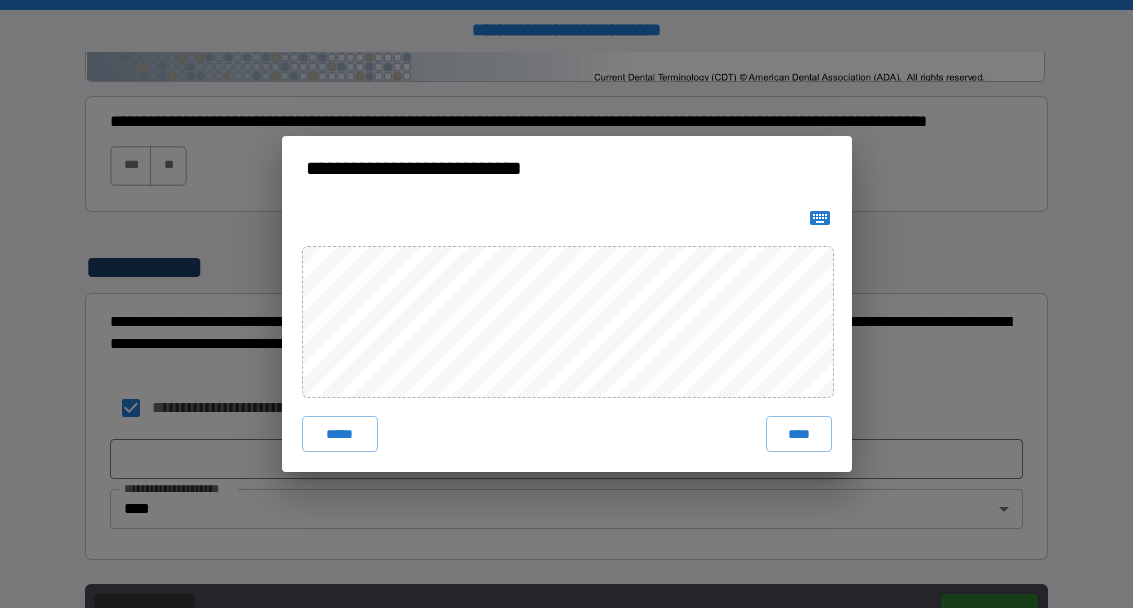 click on "****" at bounding box center [799, 434] 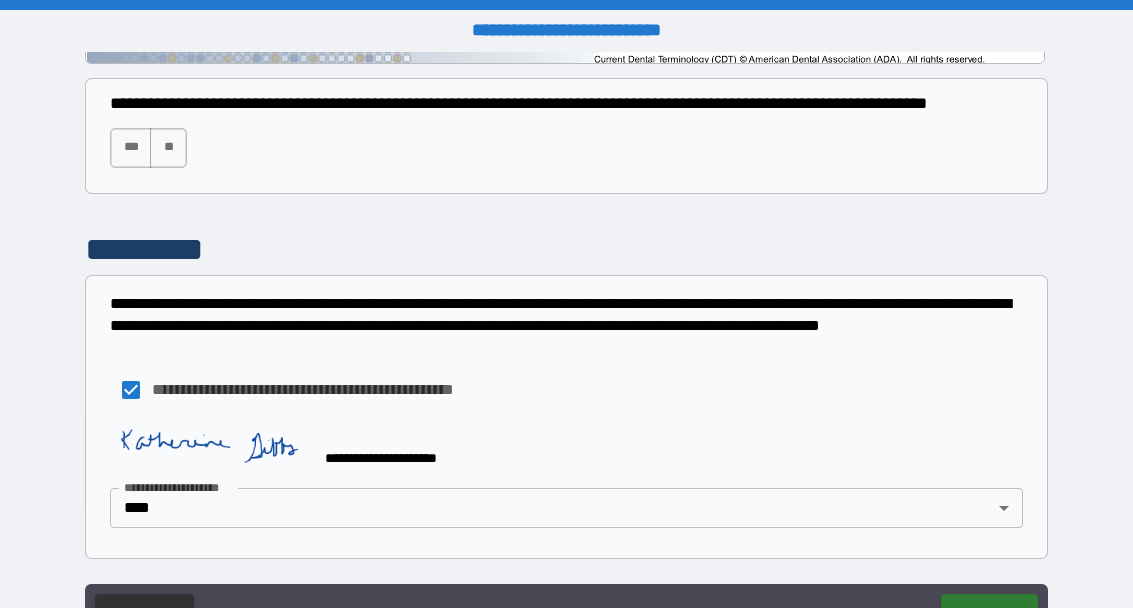 scroll, scrollTop: 2532, scrollLeft: 0, axis: vertical 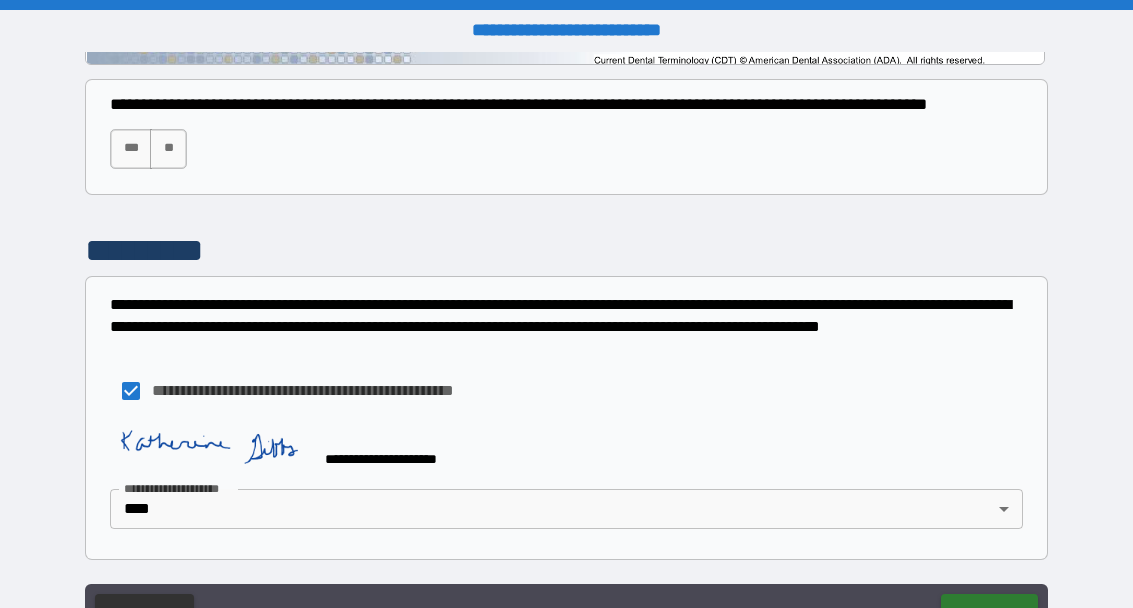 click on "******" 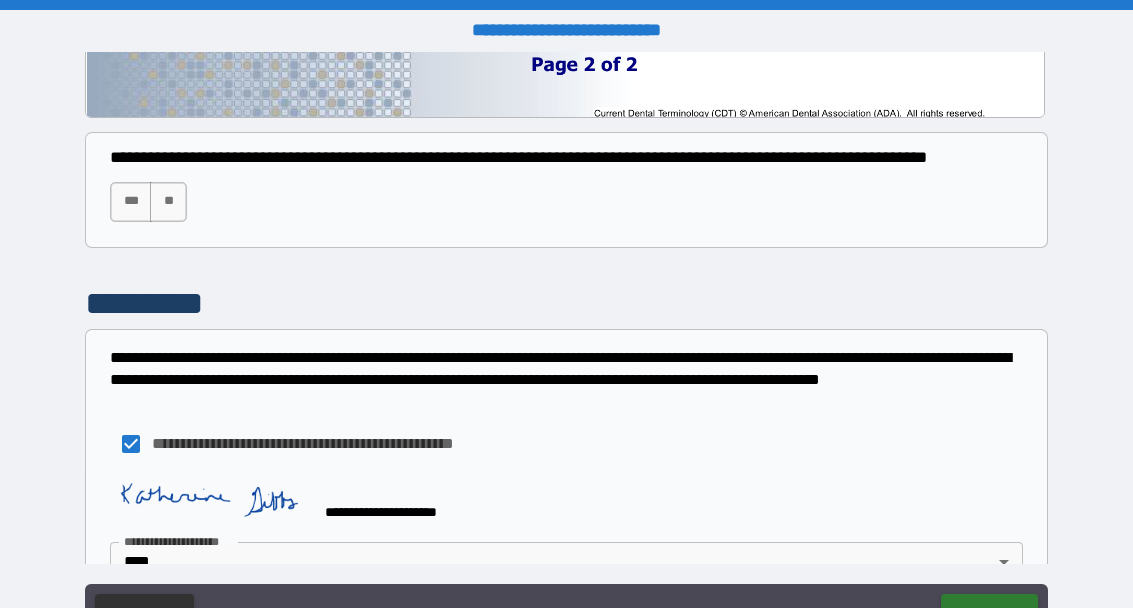 scroll, scrollTop: 2470, scrollLeft: 0, axis: vertical 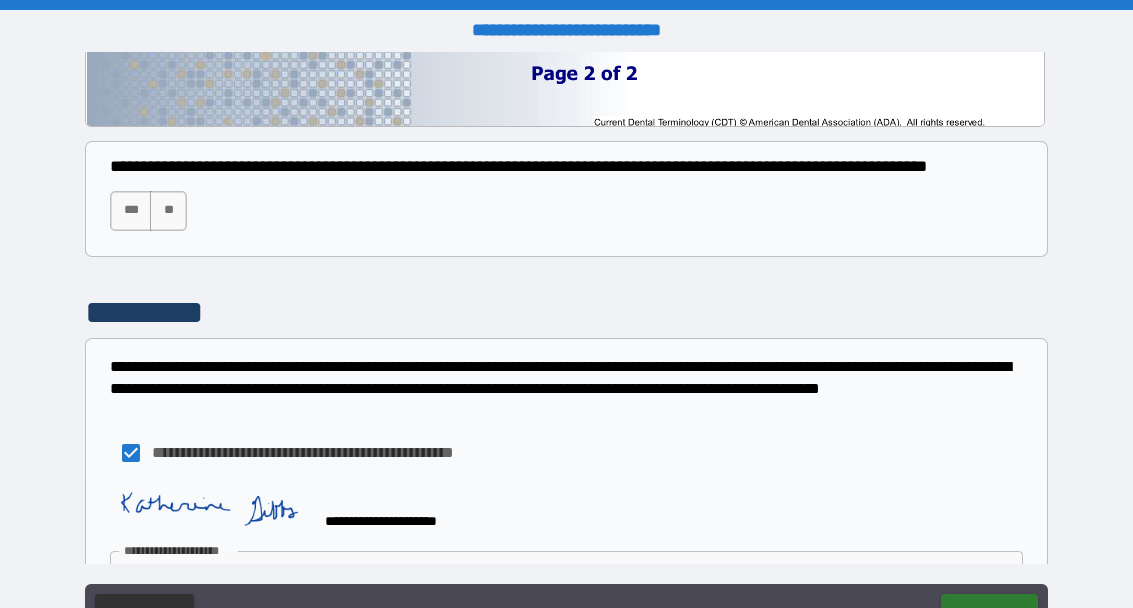 click on "******" at bounding box center [989, 614] 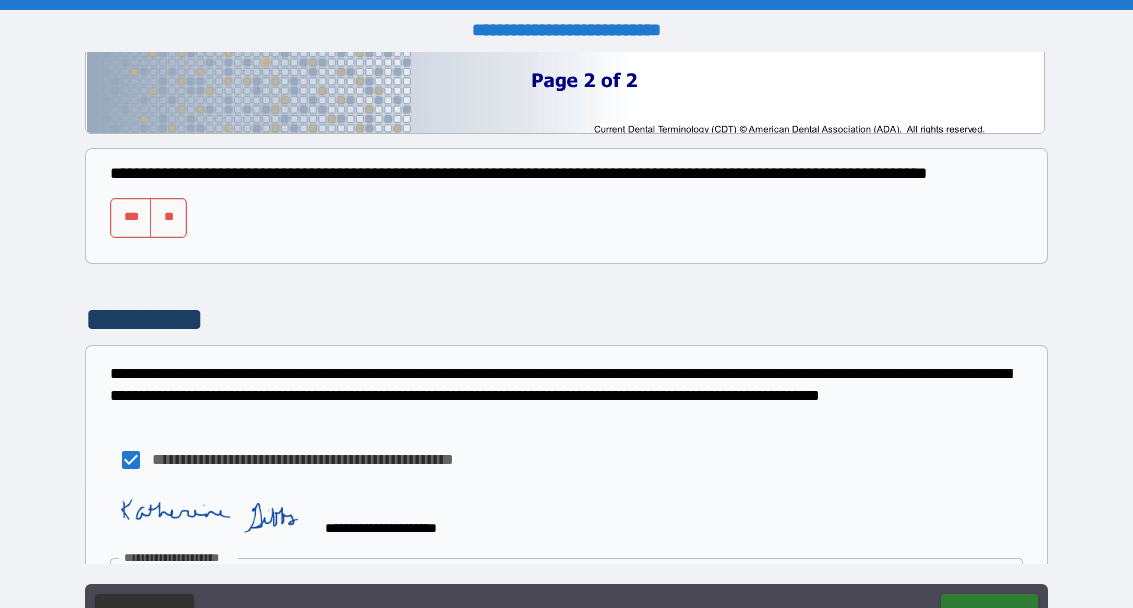 scroll, scrollTop: 2465, scrollLeft: 0, axis: vertical 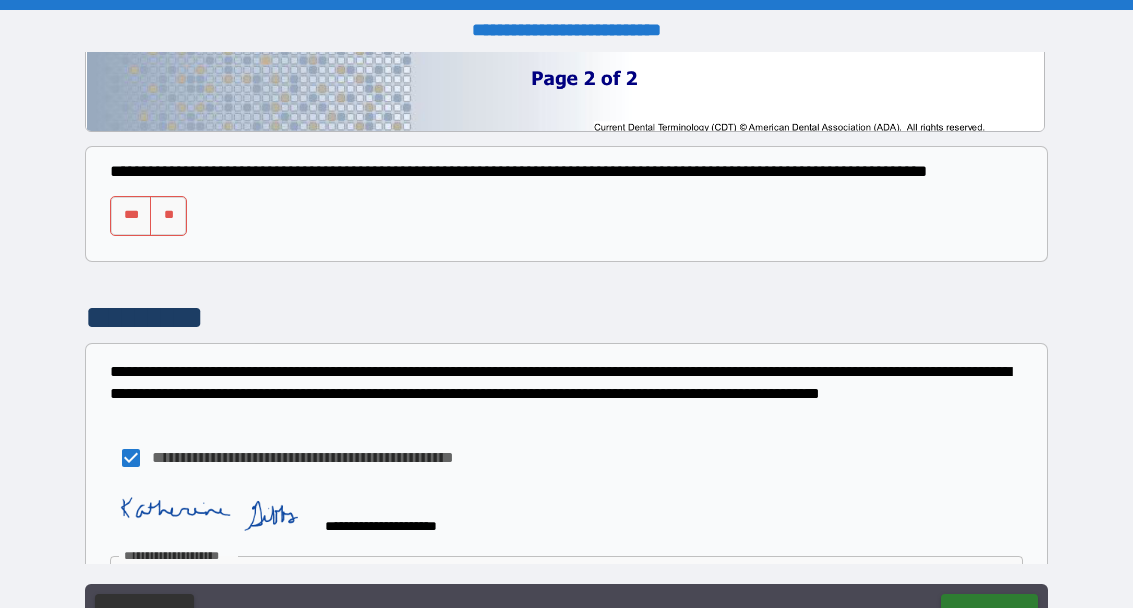 click on "***" at bounding box center (131, 216) 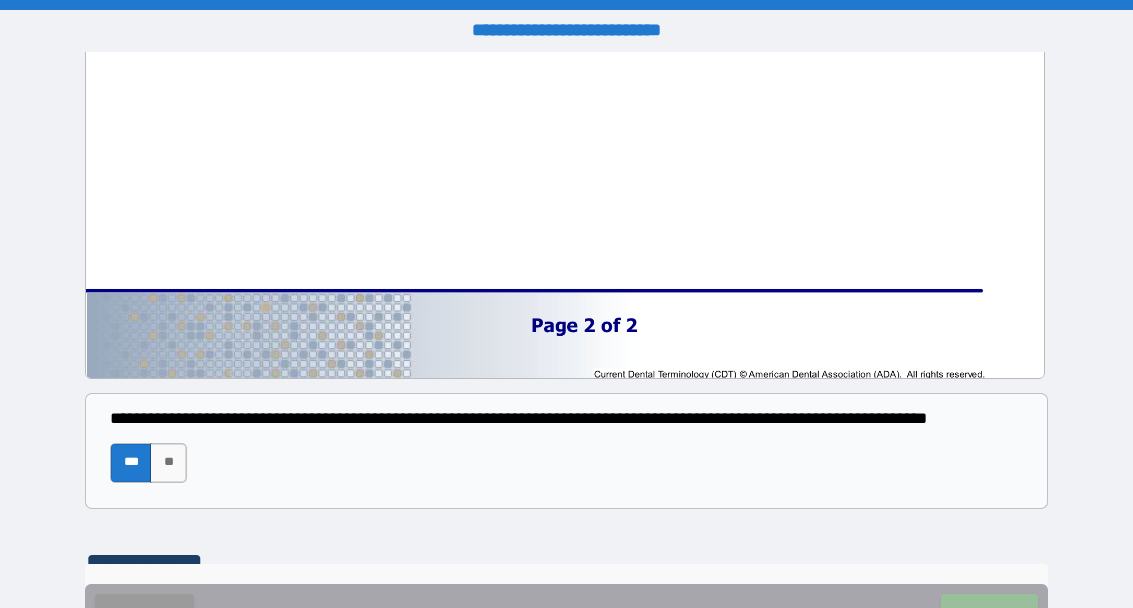 scroll, scrollTop: 2224, scrollLeft: 0, axis: vertical 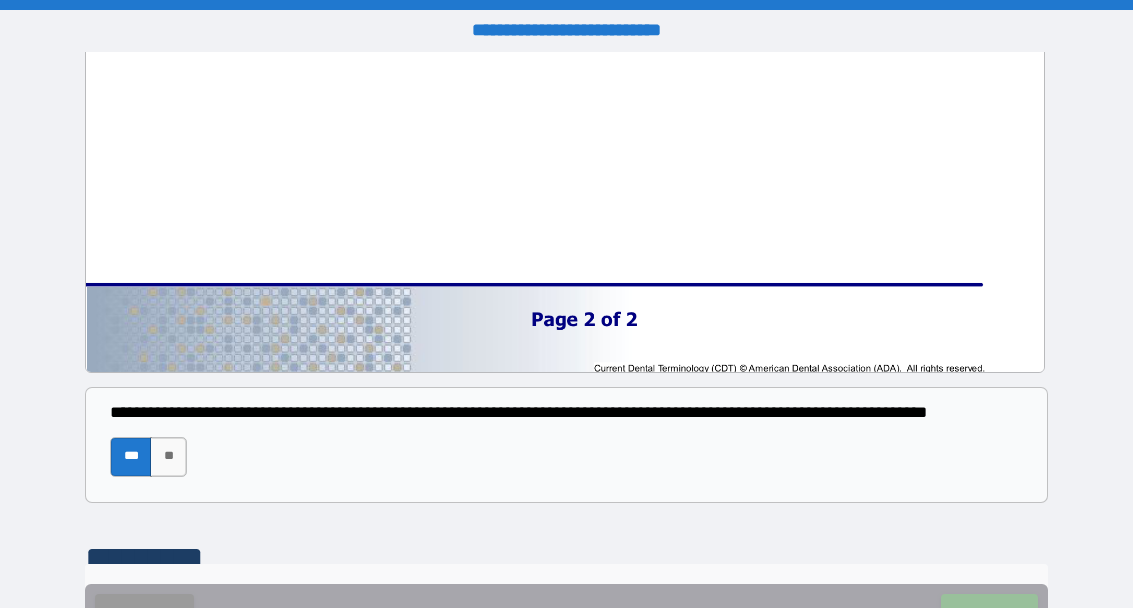 click on "******" at bounding box center [989, 614] 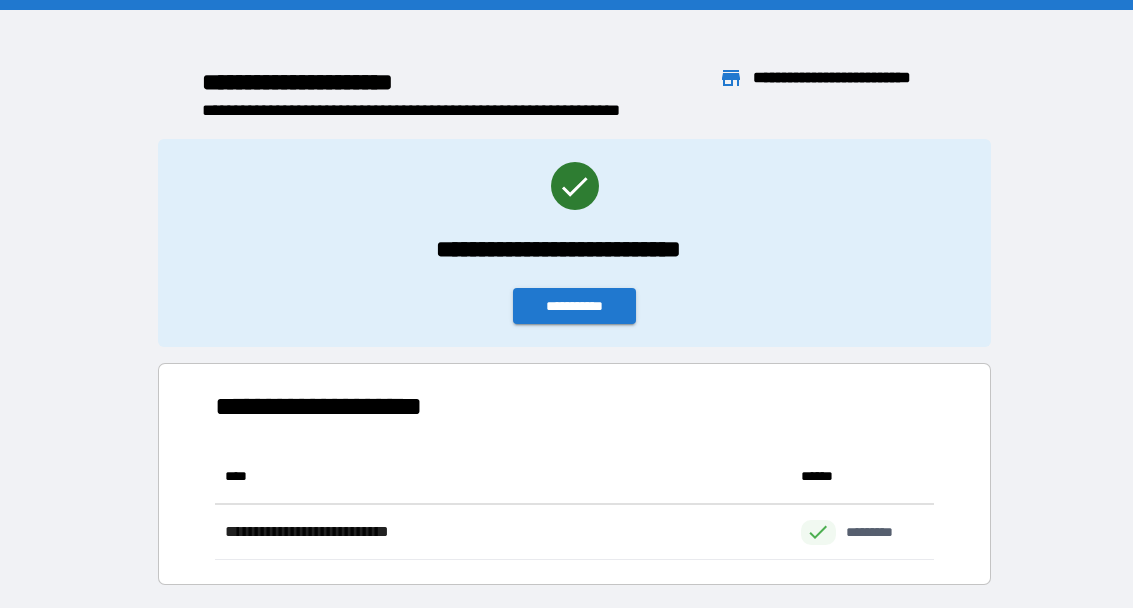 scroll, scrollTop: 1, scrollLeft: 1, axis: both 